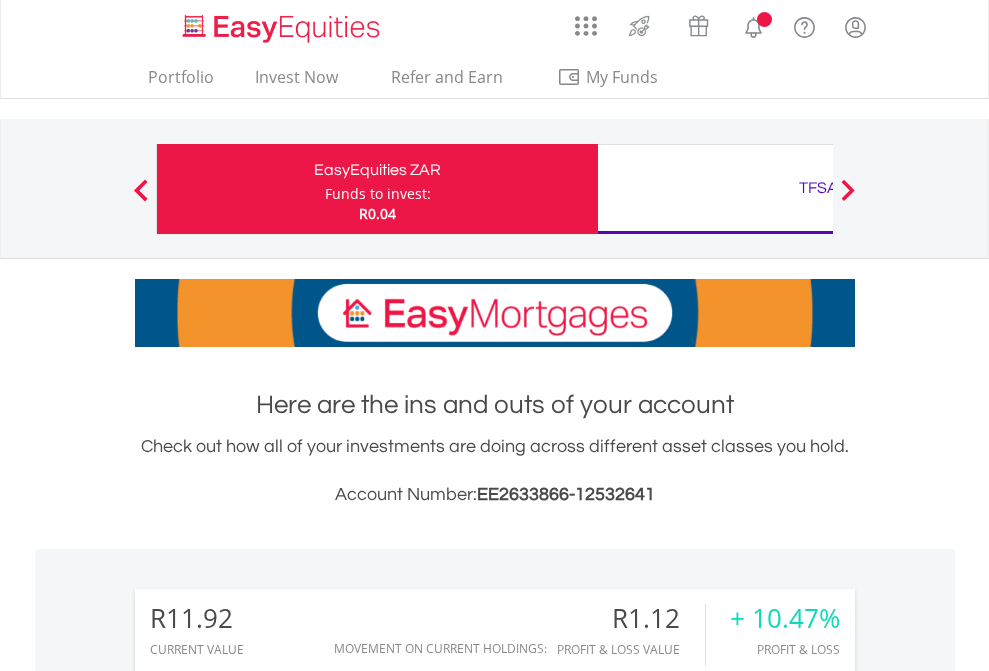 scroll, scrollTop: 0, scrollLeft: 0, axis: both 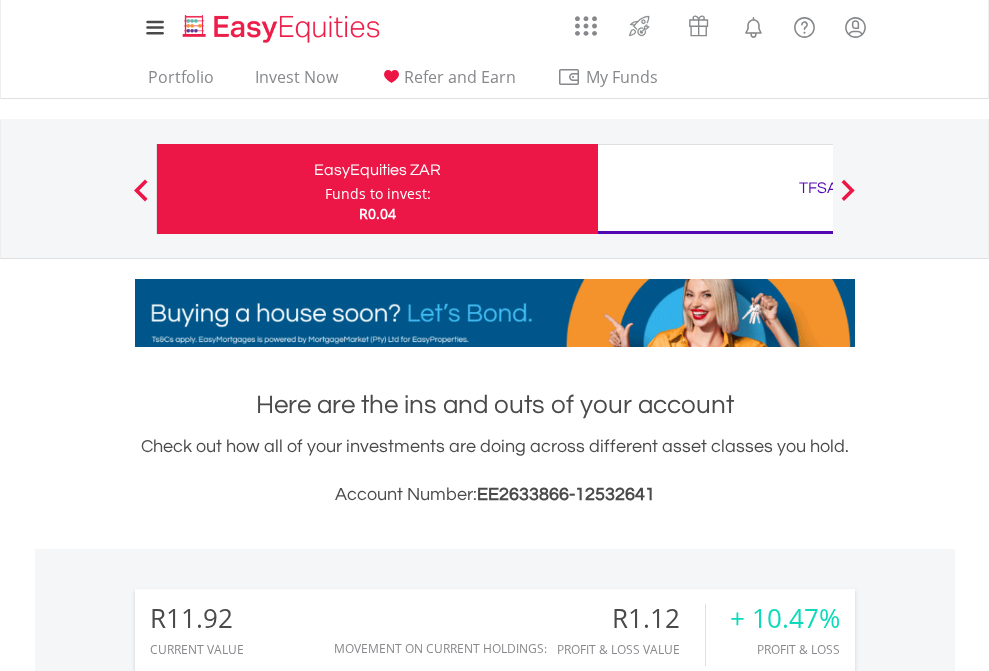 click on "Funds to invest:" at bounding box center (378, 194) 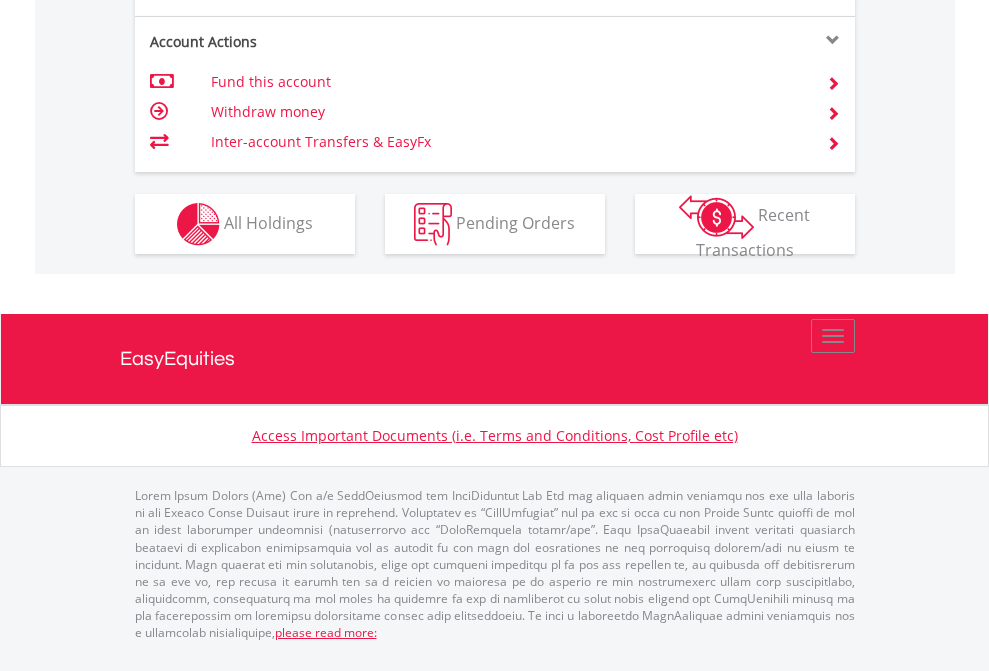 scroll, scrollTop: 1997, scrollLeft: 0, axis: vertical 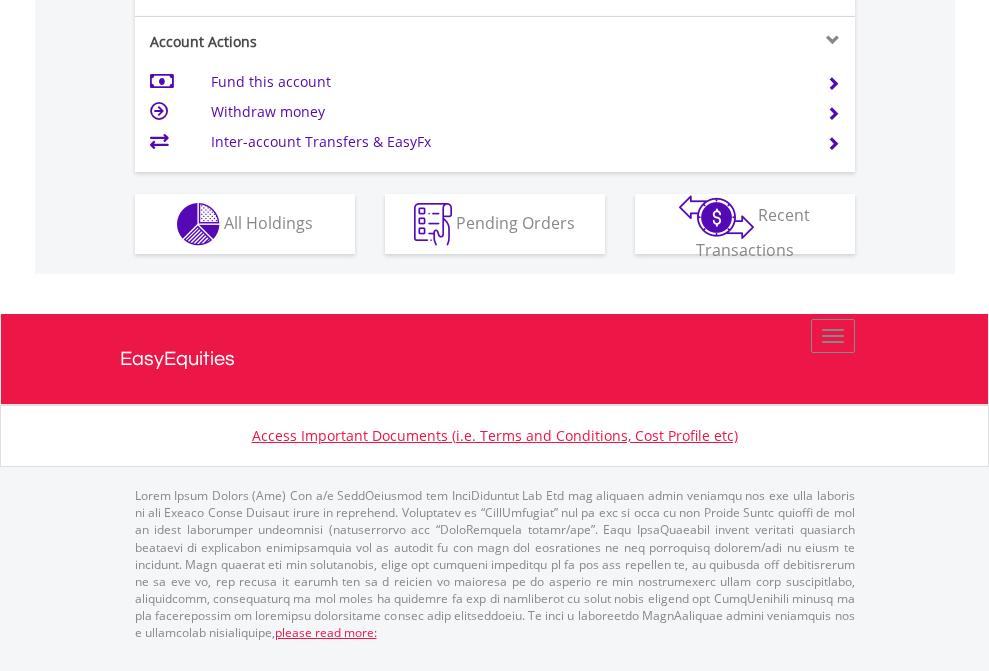 click on "Investment types" at bounding box center (706, -337) 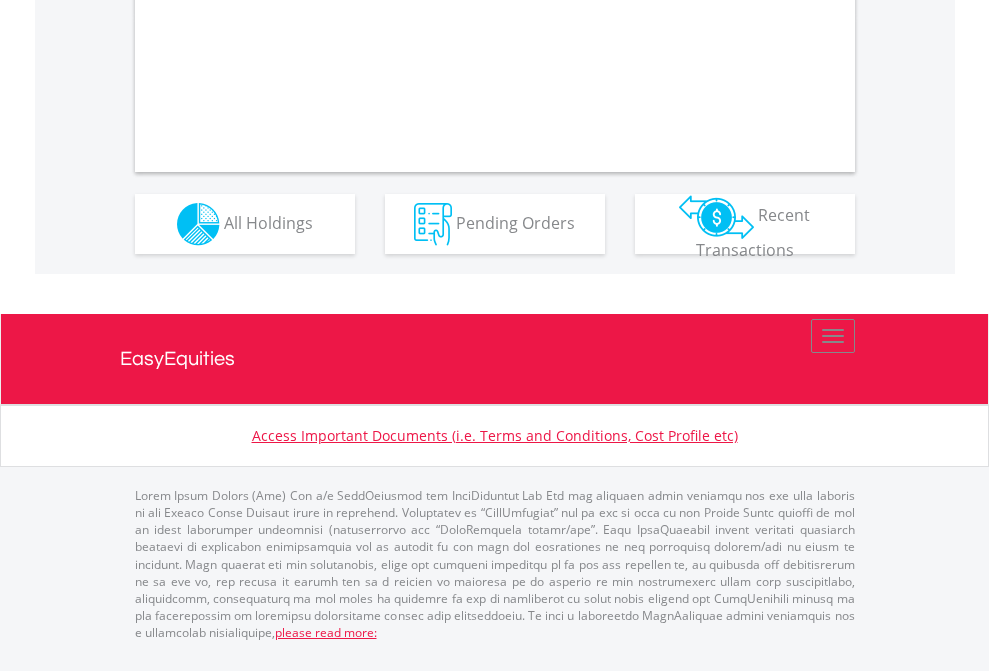 scroll, scrollTop: 1870, scrollLeft: 0, axis: vertical 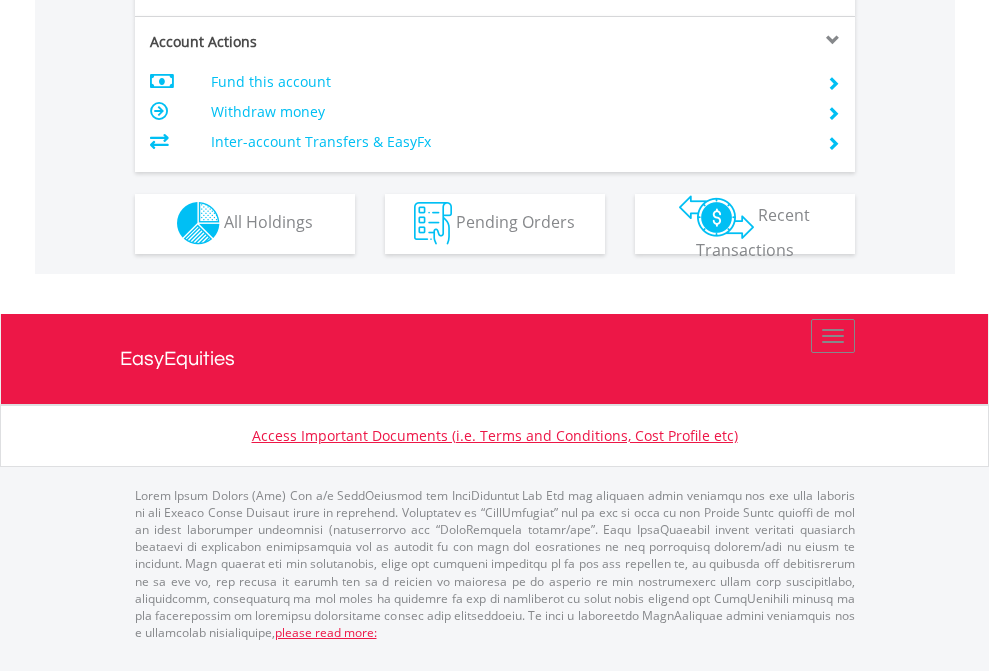 click on "Investment types" at bounding box center (706, -353) 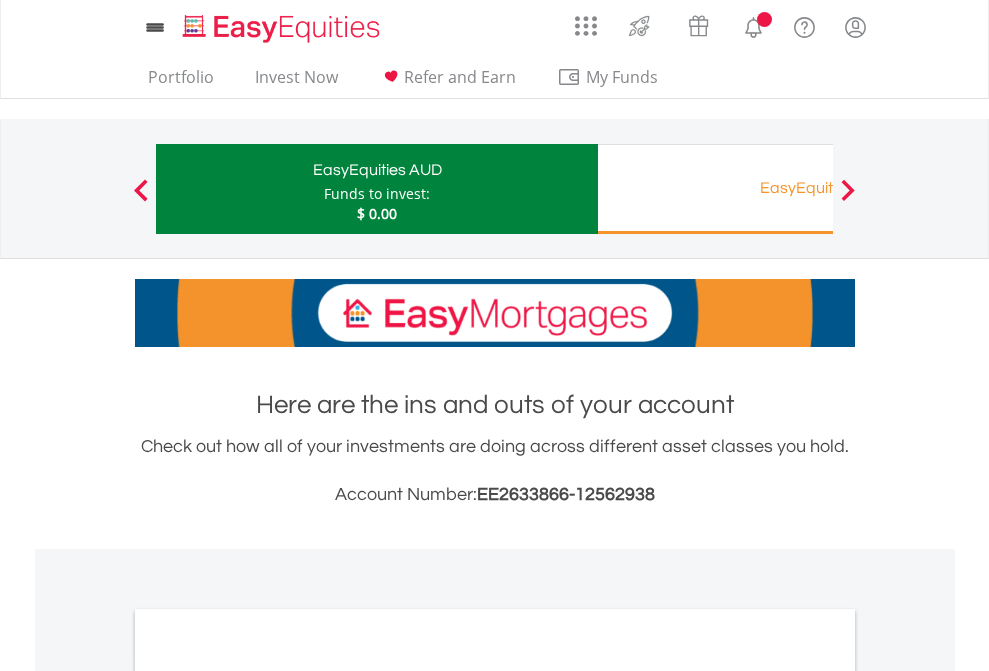 scroll, scrollTop: 0, scrollLeft: 0, axis: both 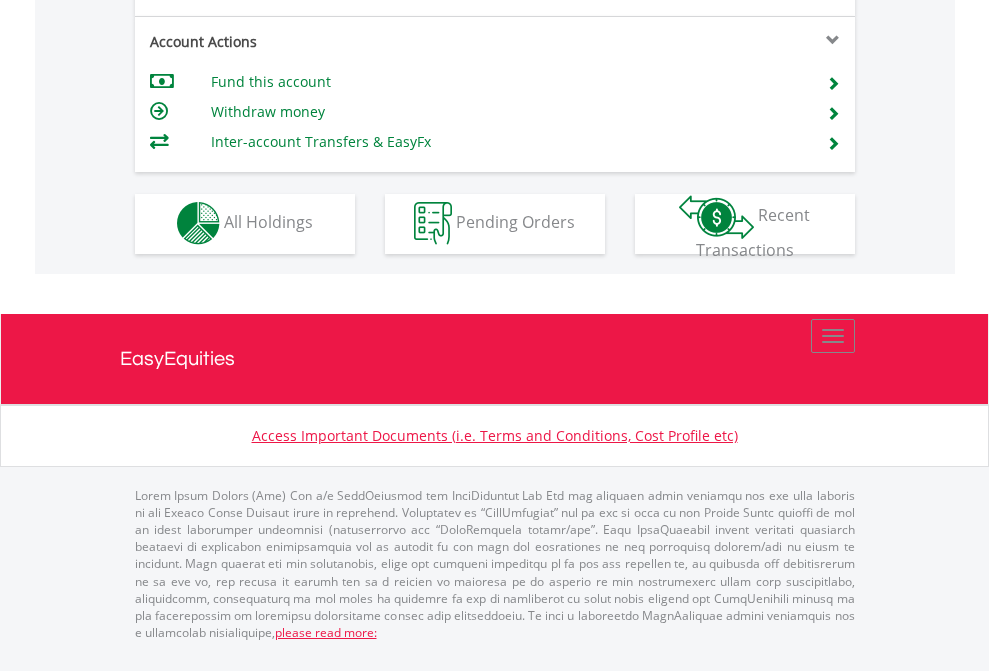 click on "Investment types" at bounding box center [706, -353] 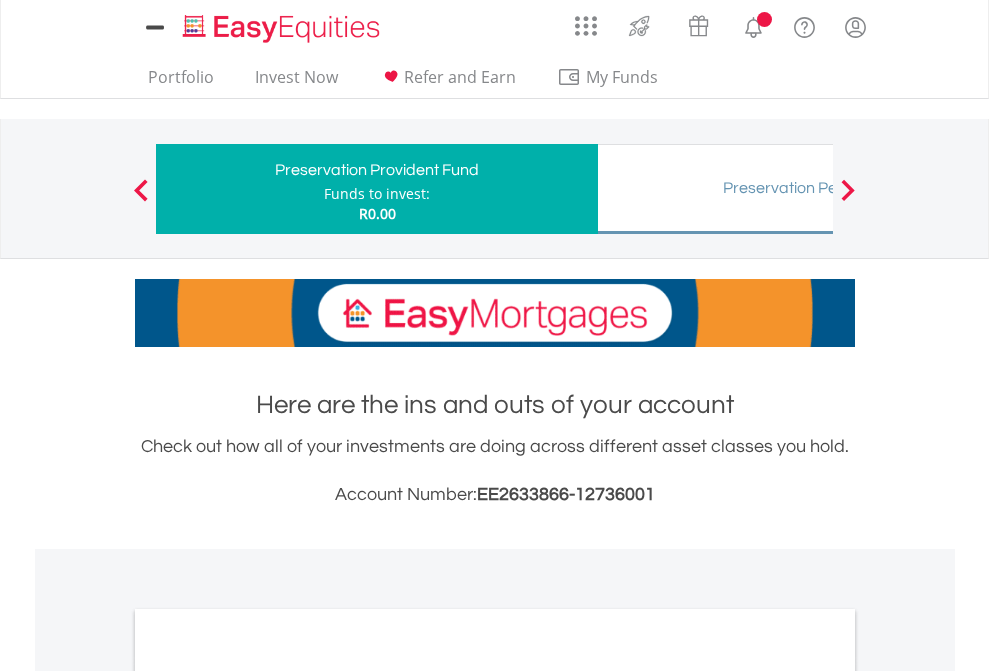 scroll, scrollTop: 0, scrollLeft: 0, axis: both 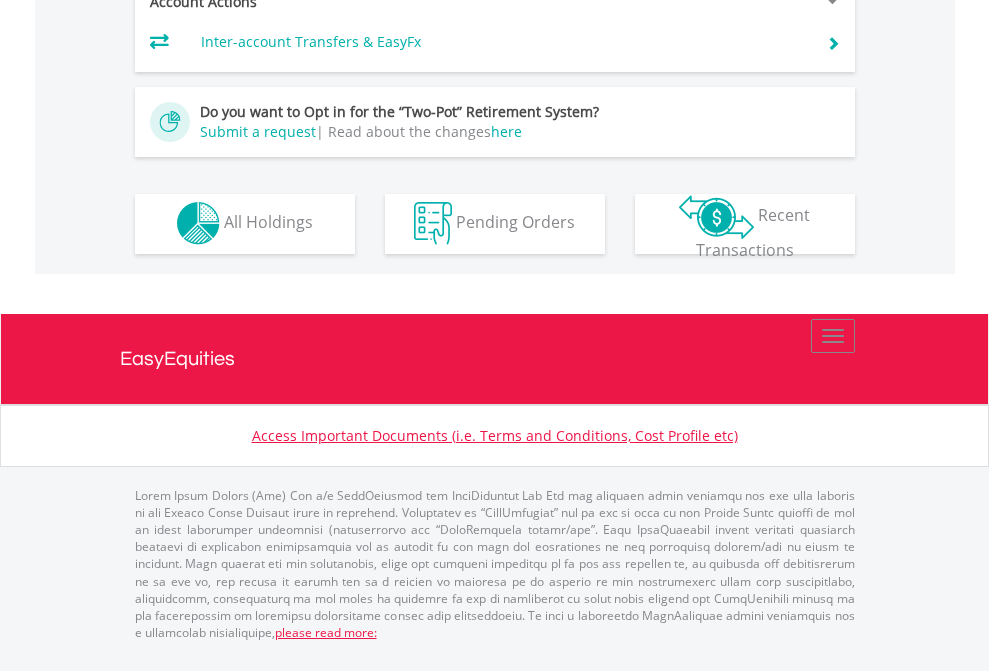 click on "Investment types" at bounding box center (706, -393) 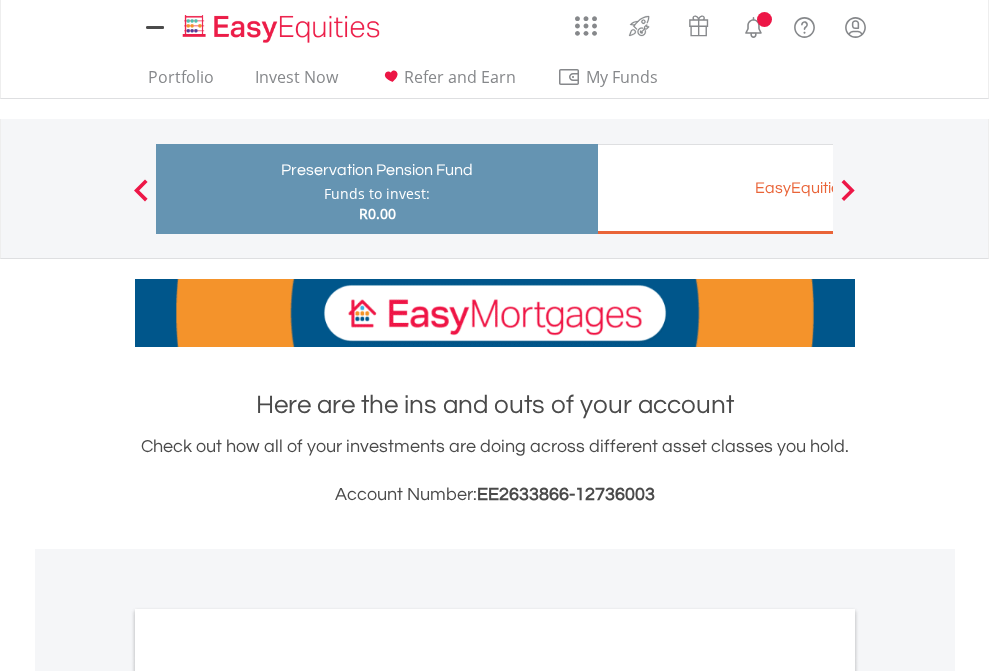 scroll, scrollTop: 0, scrollLeft: 0, axis: both 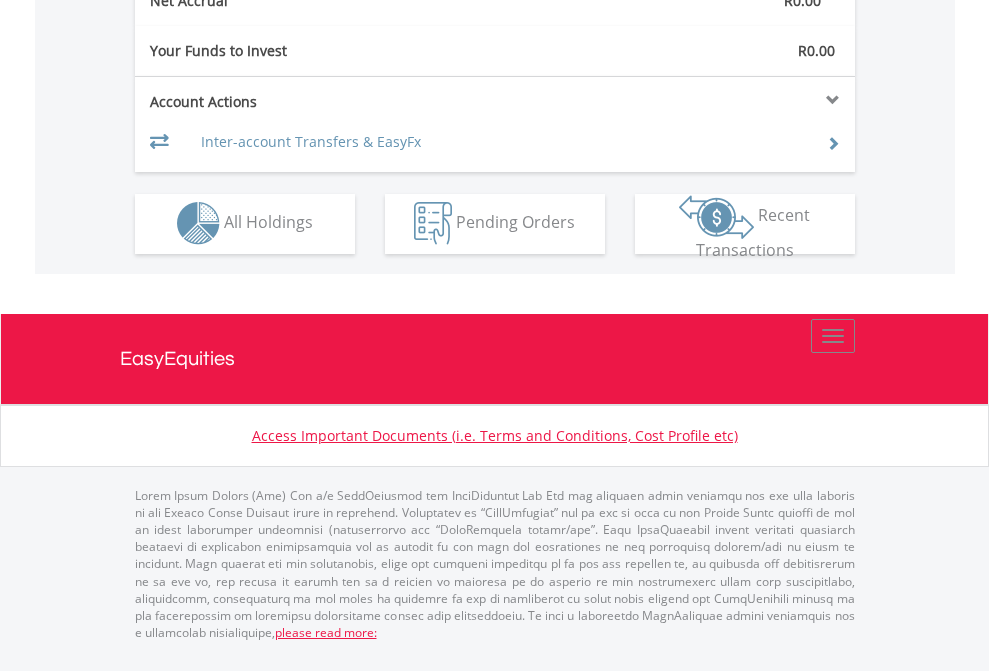 click on "Investment types" at bounding box center (706, -293) 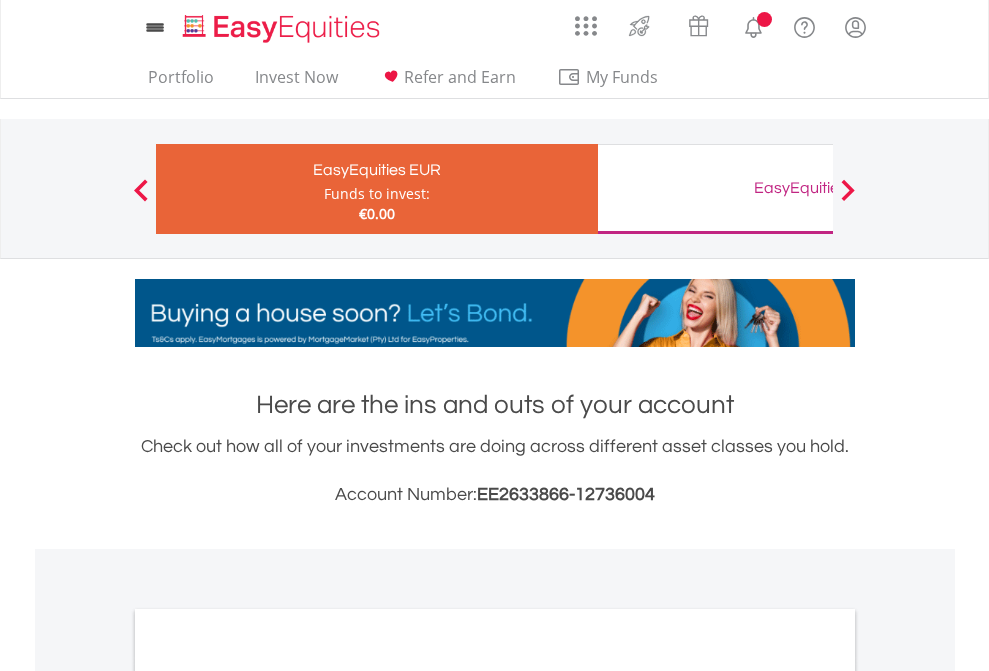 scroll, scrollTop: 0, scrollLeft: 0, axis: both 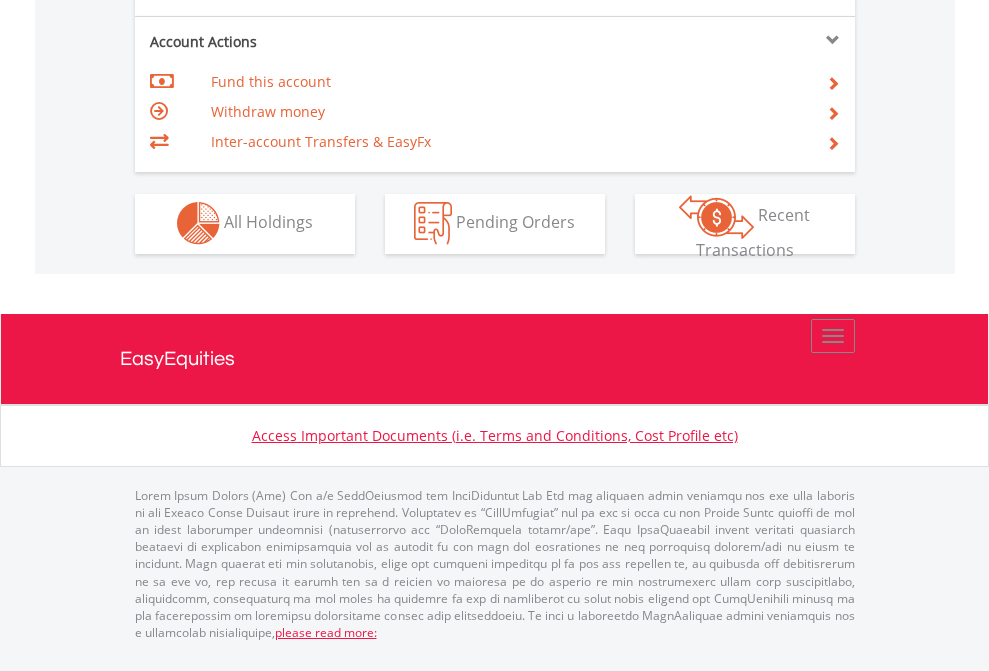 click on "Investment types" at bounding box center (706, -353) 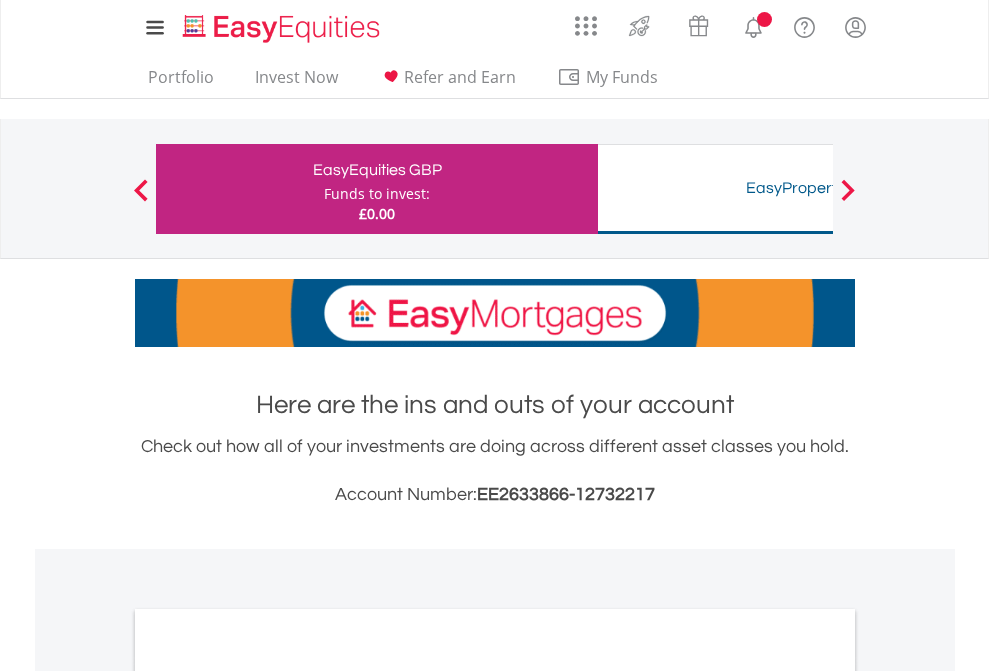 scroll, scrollTop: 0, scrollLeft: 0, axis: both 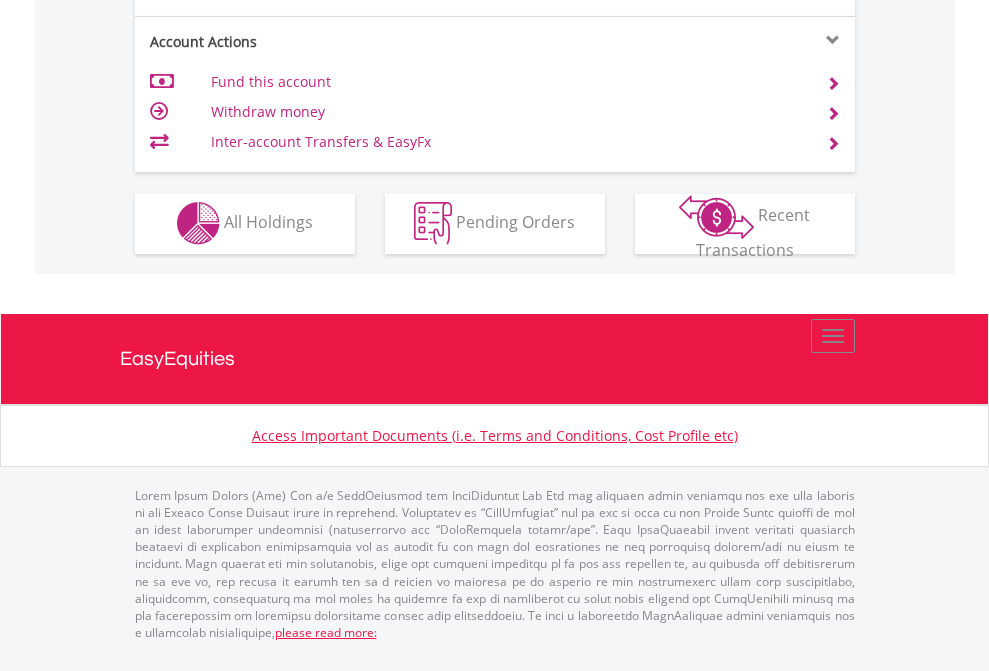 click on "Investment types" at bounding box center [706, -353] 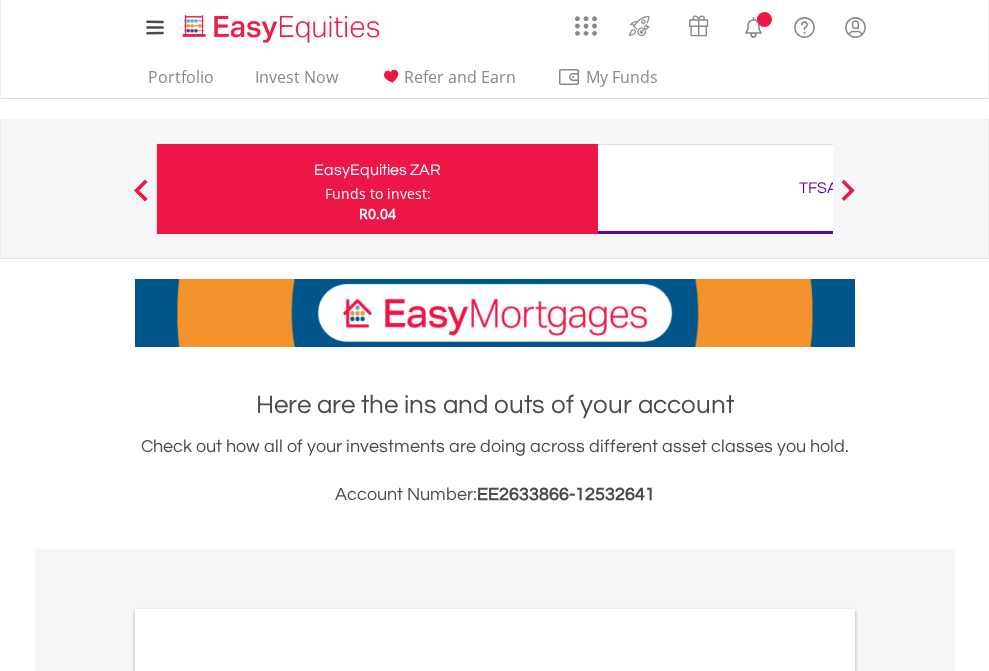 scroll, scrollTop: 0, scrollLeft: 0, axis: both 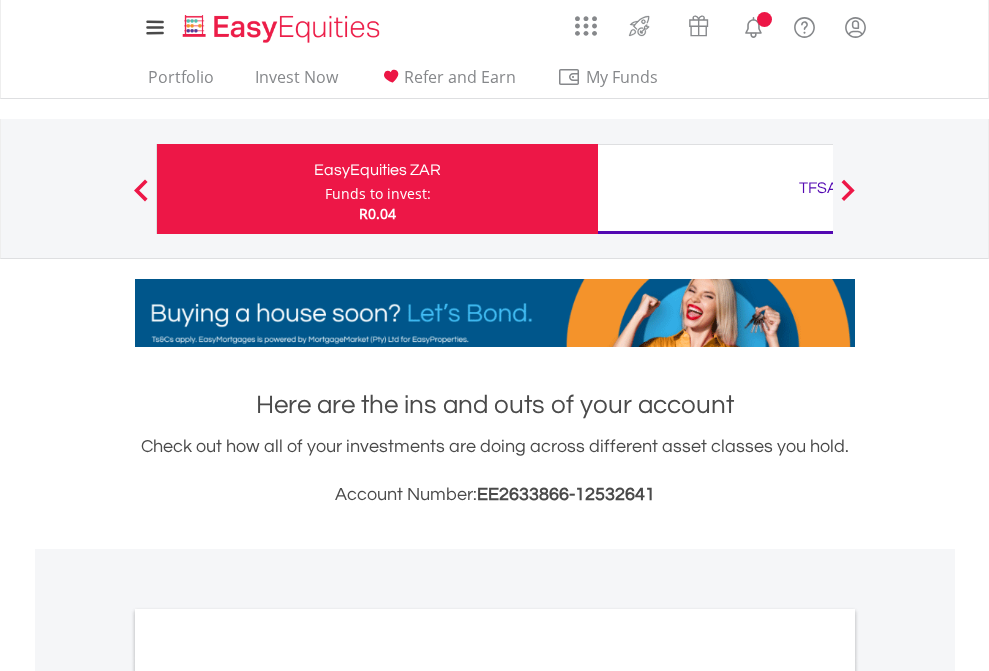click on "All Holdings" at bounding box center [268, 1096] 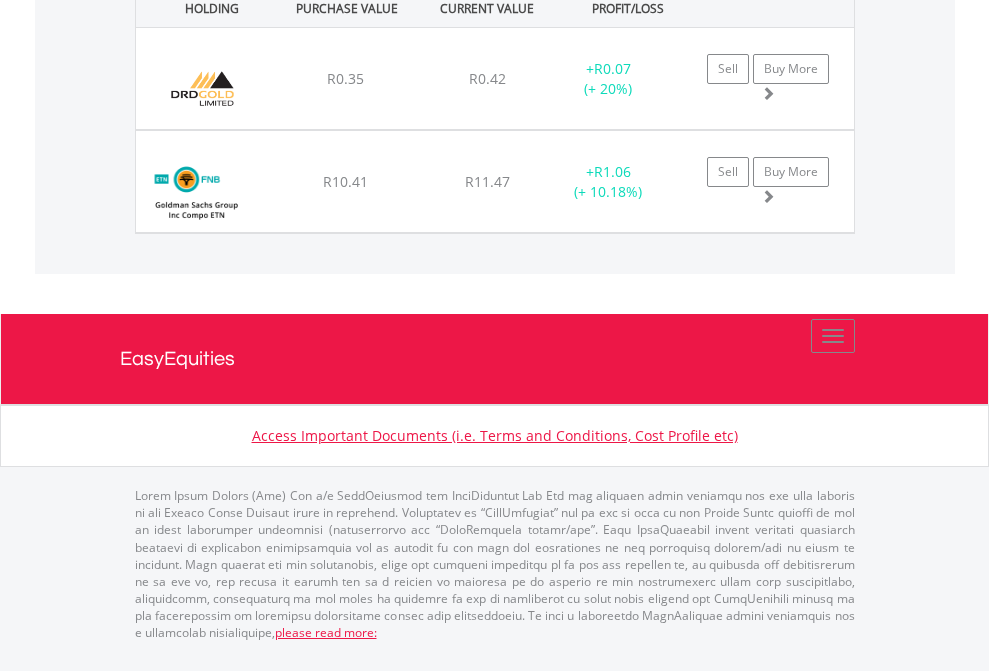 scroll, scrollTop: 2345, scrollLeft: 0, axis: vertical 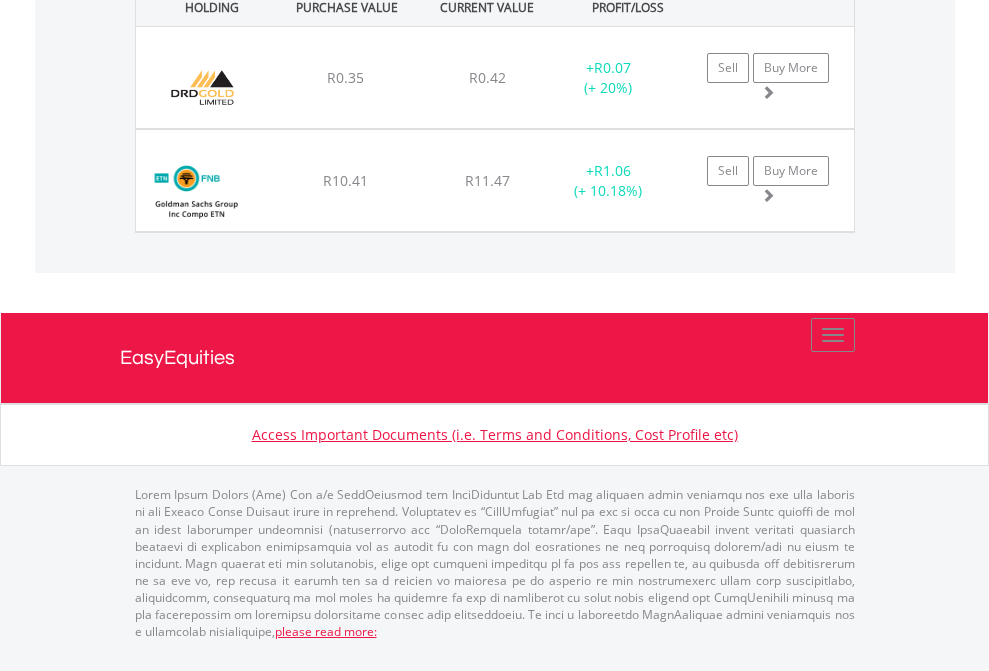 click on "TFSA" at bounding box center (818, -1562) 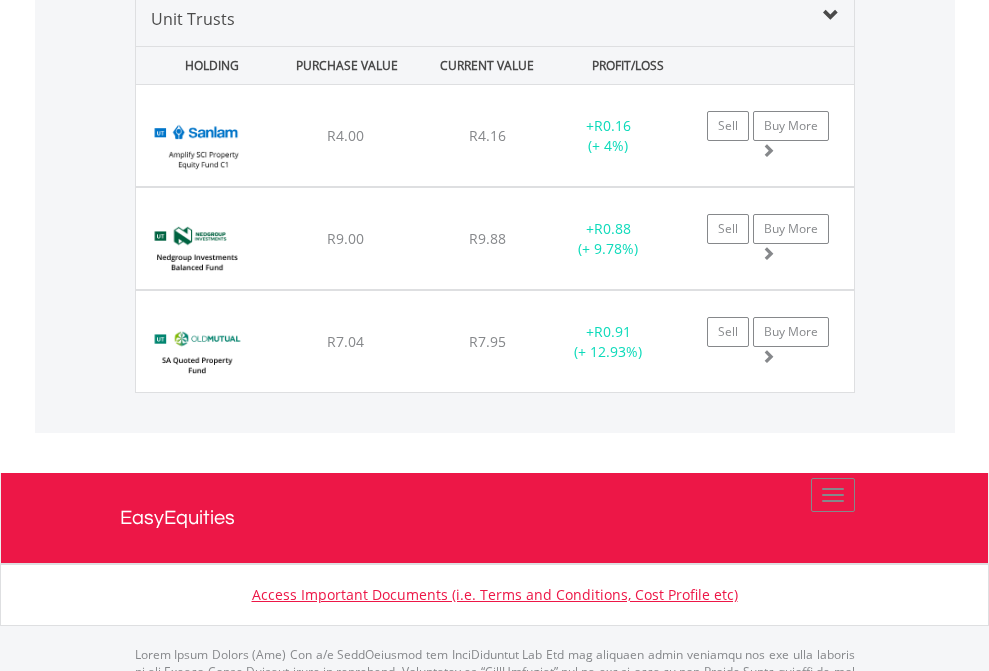 scroll, scrollTop: 1933, scrollLeft: 0, axis: vertical 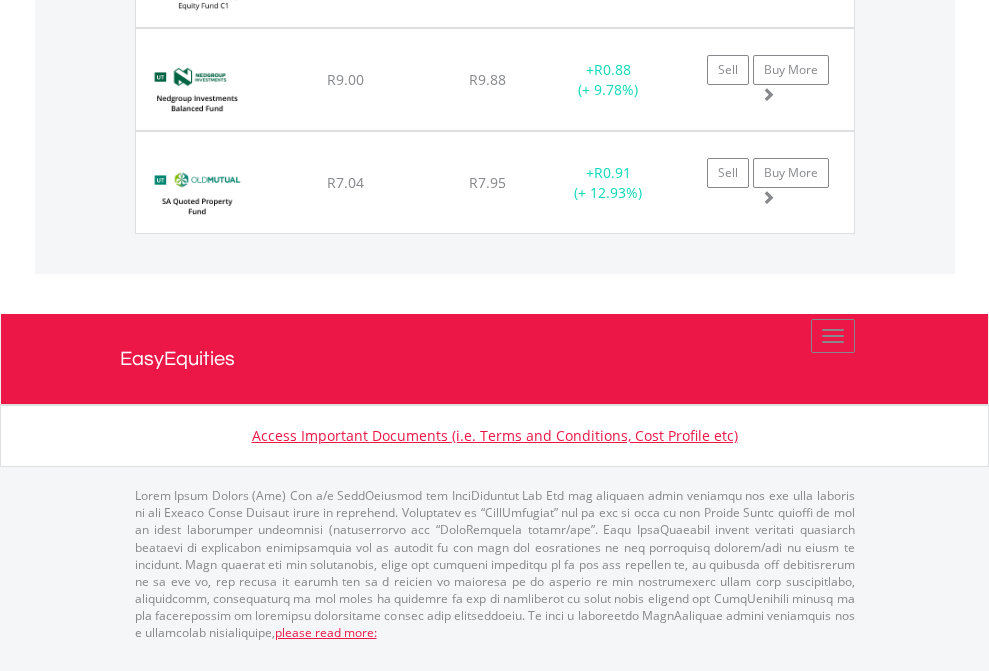 click on "EasyEquities USD" at bounding box center (818, -1173) 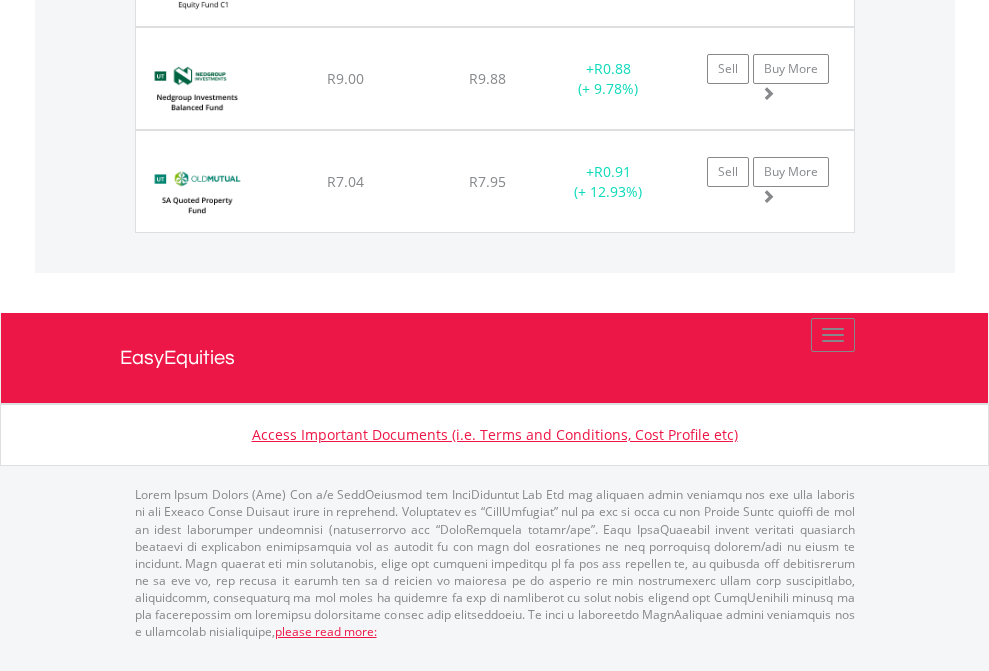 scroll, scrollTop: 144, scrollLeft: 0, axis: vertical 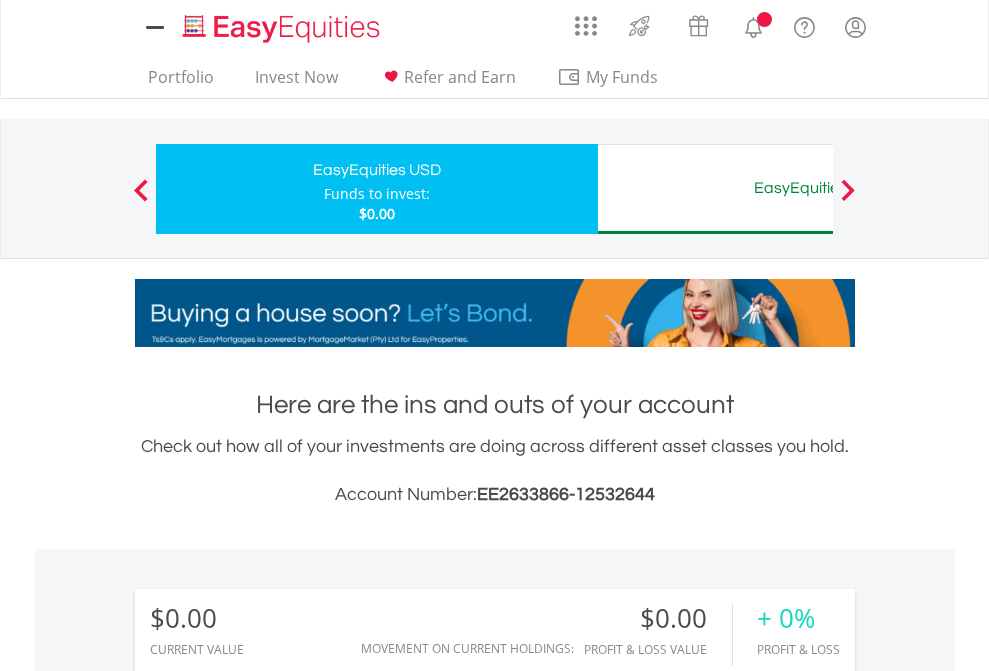 click on "All Holdings" at bounding box center [268, 1442] 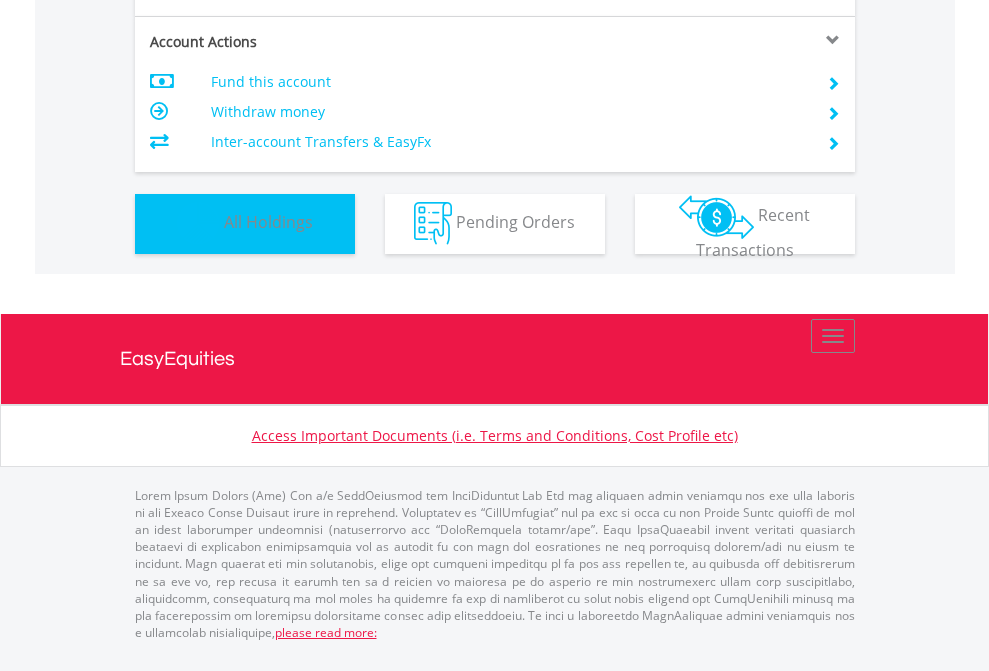 scroll, scrollTop: 1486, scrollLeft: 0, axis: vertical 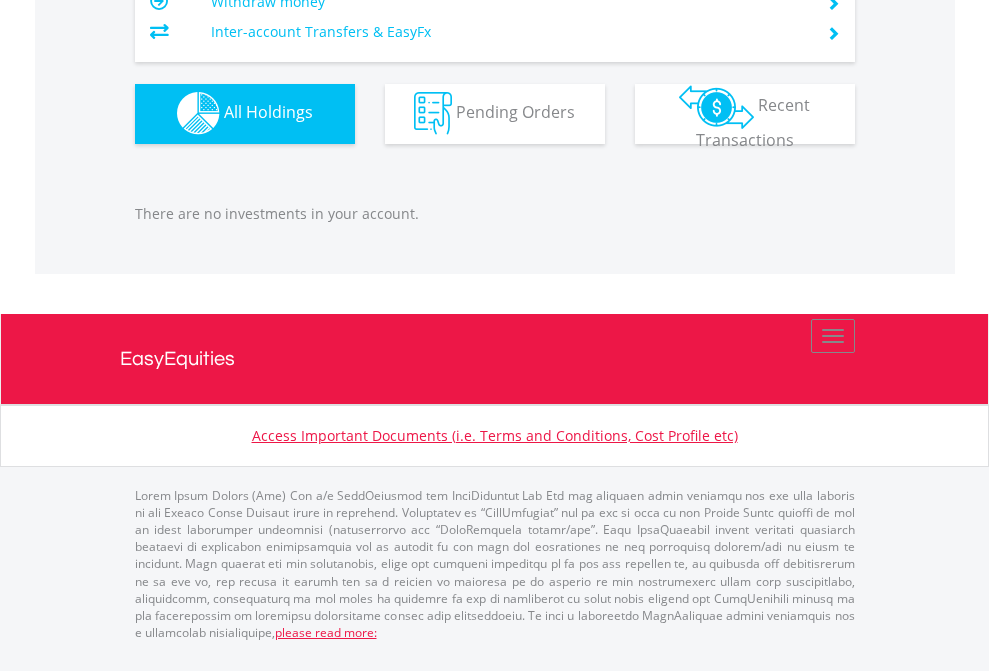click on "EasyEquities AUD" at bounding box center (818, -1142) 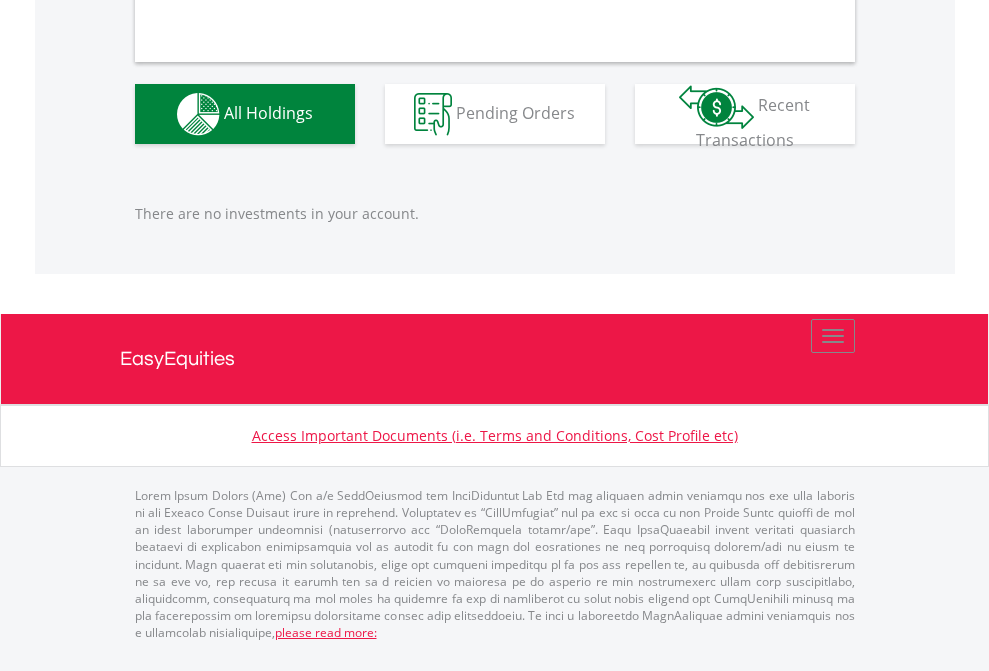 scroll, scrollTop: 1980, scrollLeft: 0, axis: vertical 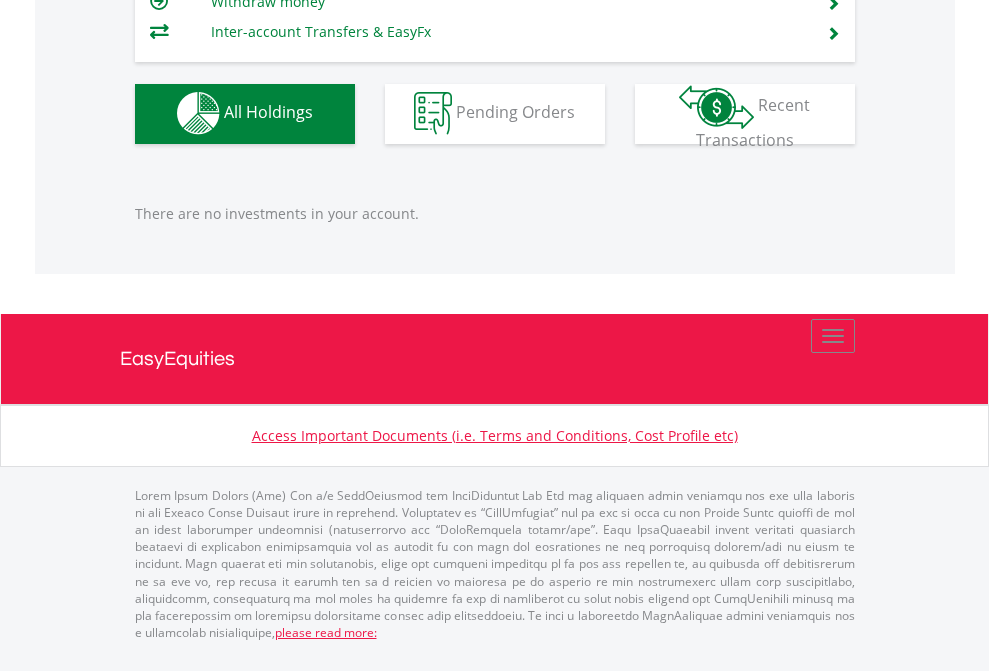 click on "Funds to invest:" at bounding box center [377, -1136] 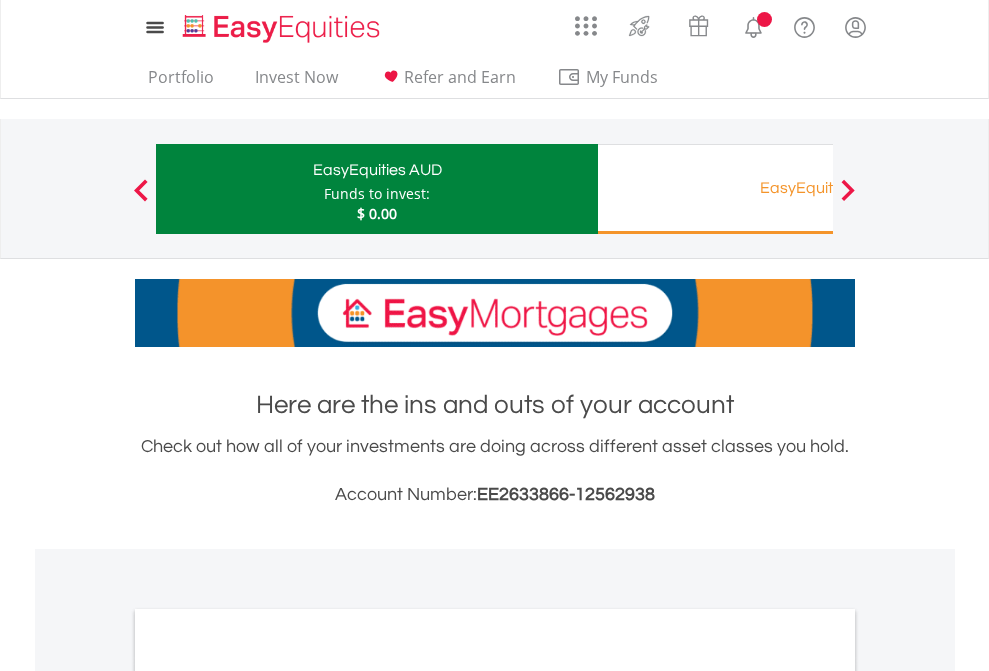 scroll, scrollTop: 1202, scrollLeft: 0, axis: vertical 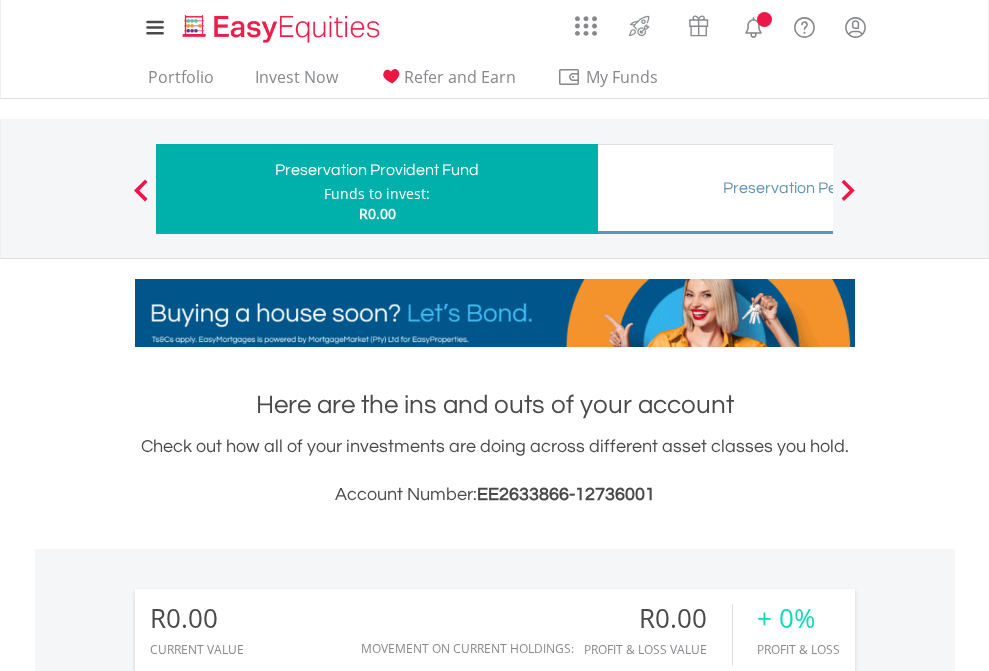 click on "All Holdings" at bounding box center [268, 1382] 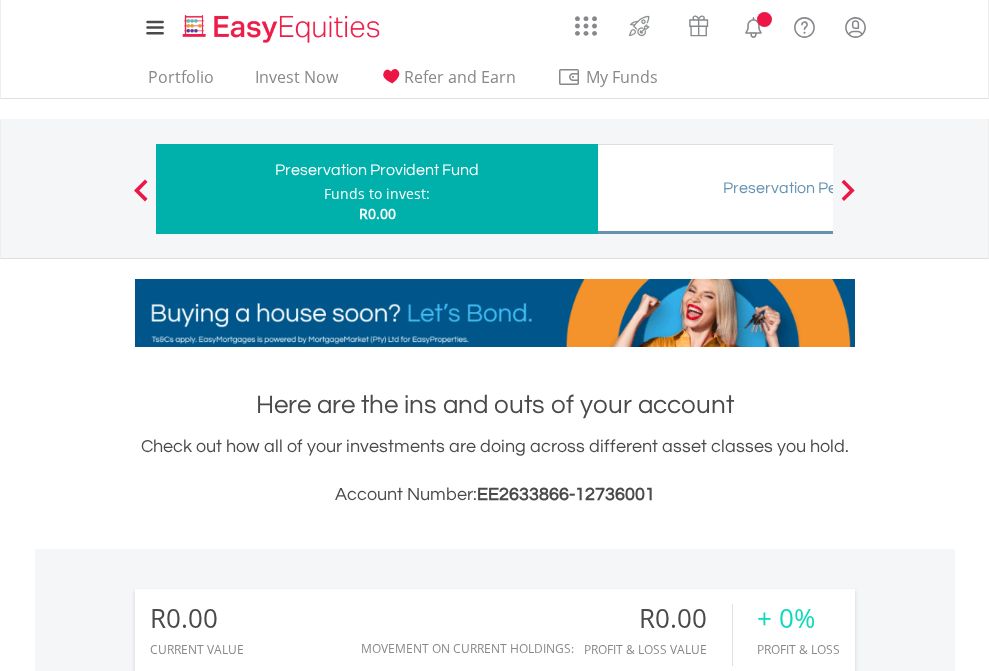 scroll, scrollTop: 999808, scrollLeft: 999687, axis: both 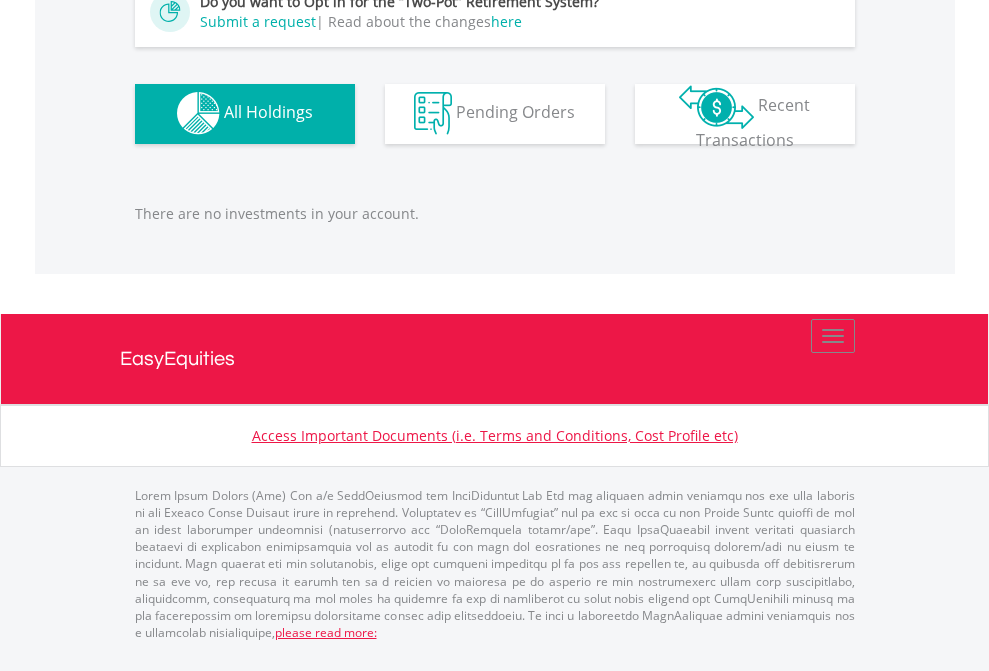 click on "Preservation Pension Fund" at bounding box center [818, -1182] 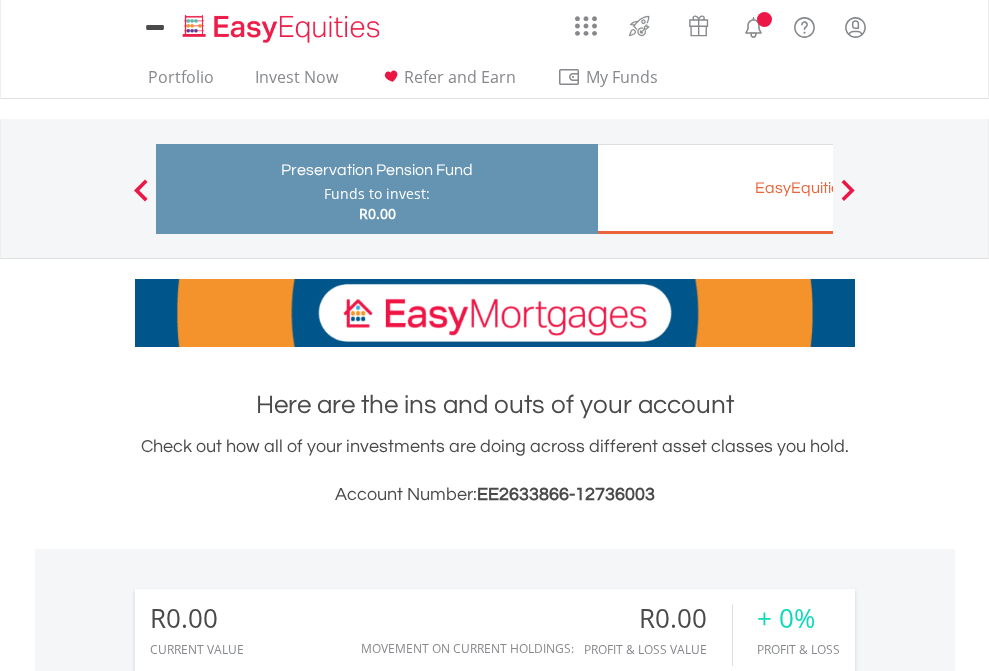 scroll, scrollTop: 0, scrollLeft: 0, axis: both 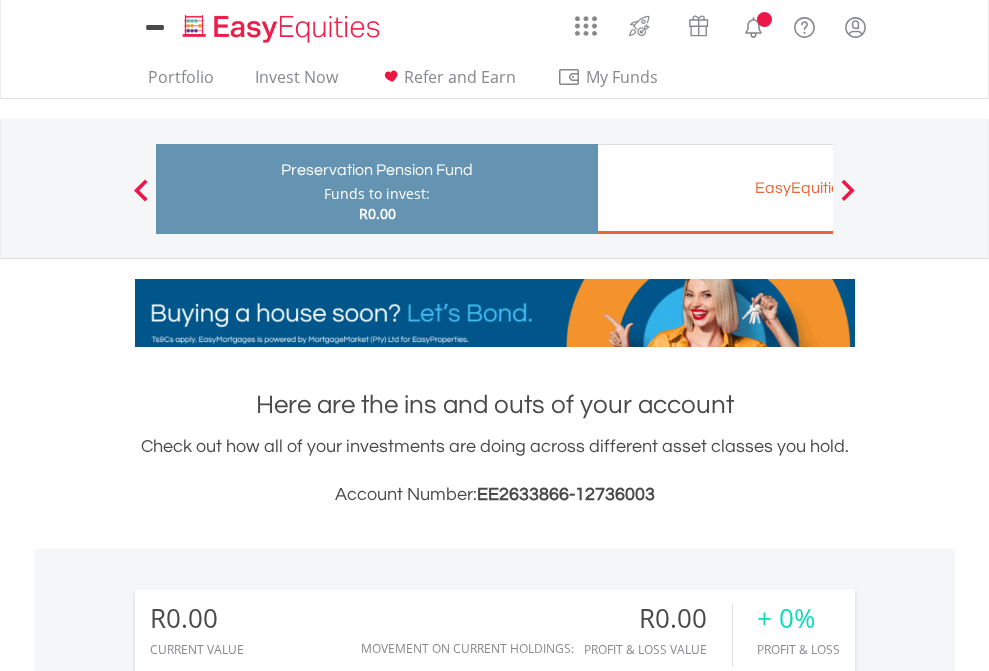 click on "All Holdings" at bounding box center (268, 1382) 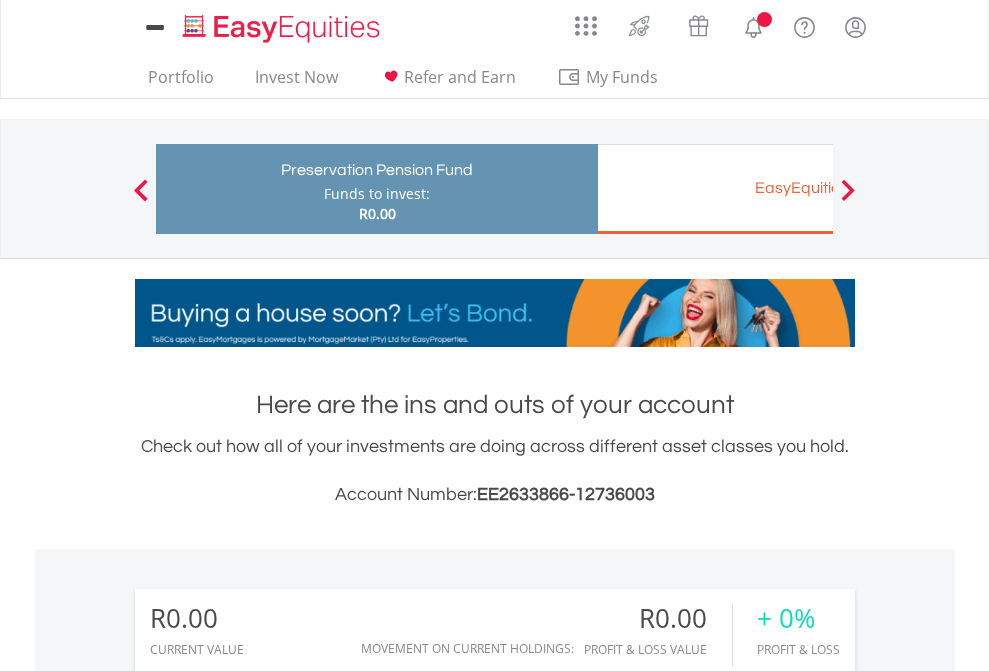 scroll, scrollTop: 999808, scrollLeft: 999687, axis: both 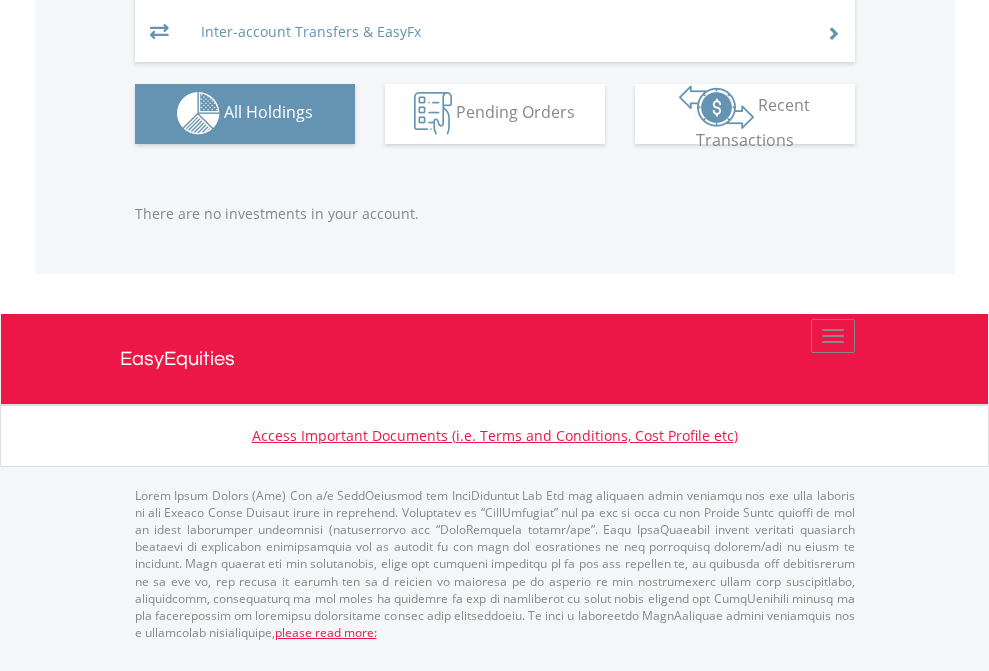 click on "EasyEquities EUR" at bounding box center (818, -1082) 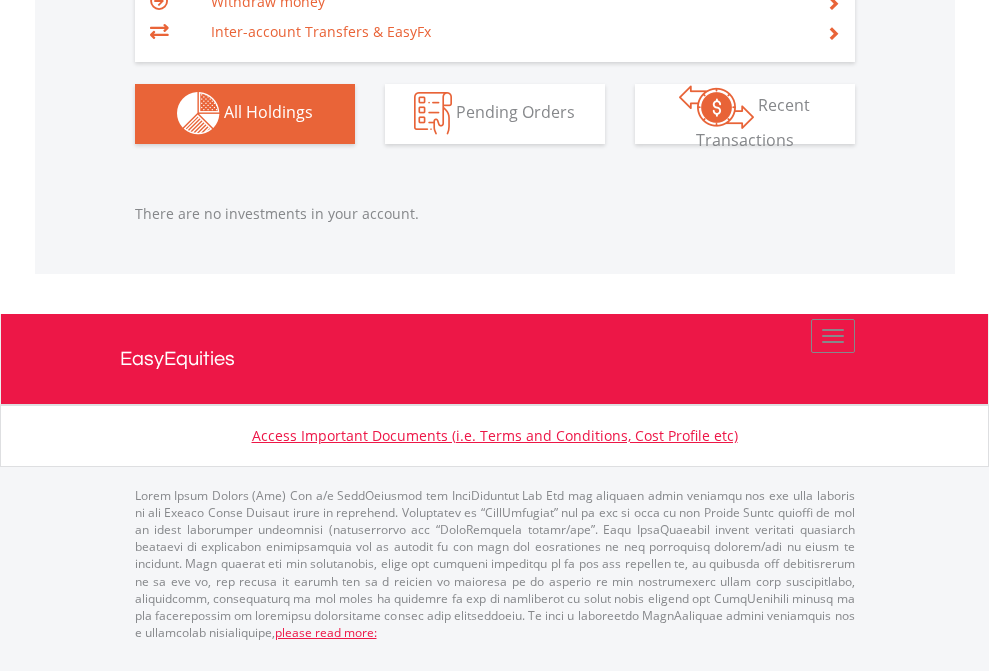 scroll, scrollTop: 1980, scrollLeft: 0, axis: vertical 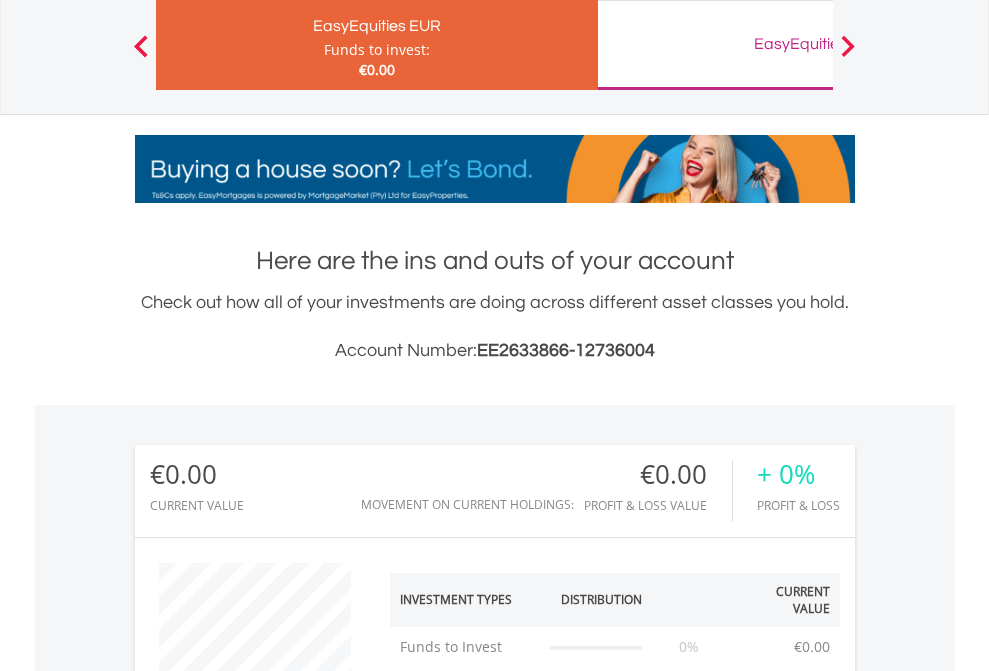 click on "EasyEquities GBP" at bounding box center [818, 44] 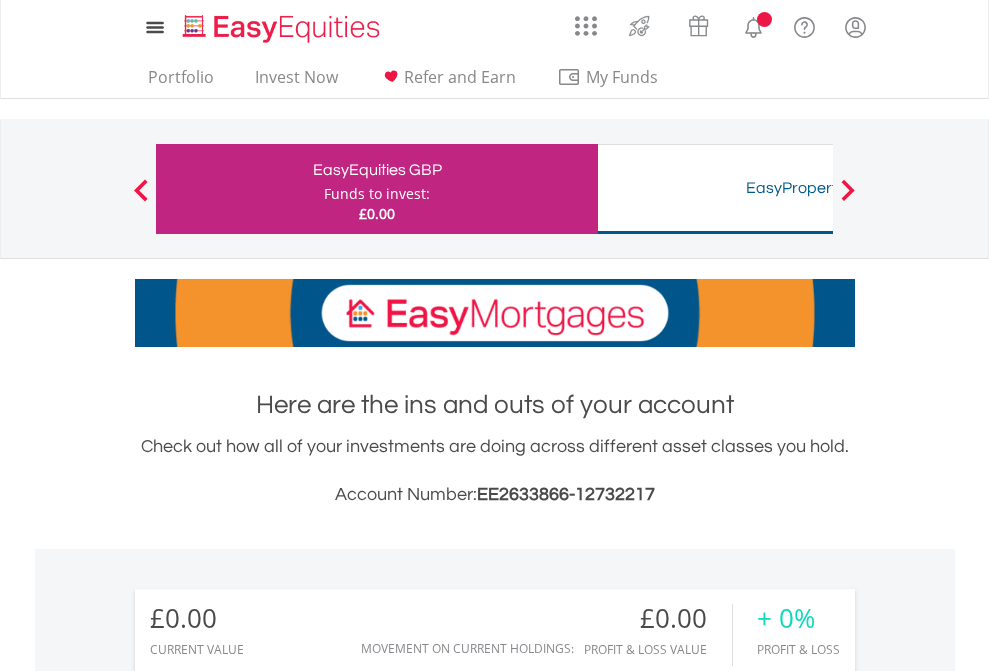 scroll, scrollTop: 1486, scrollLeft: 0, axis: vertical 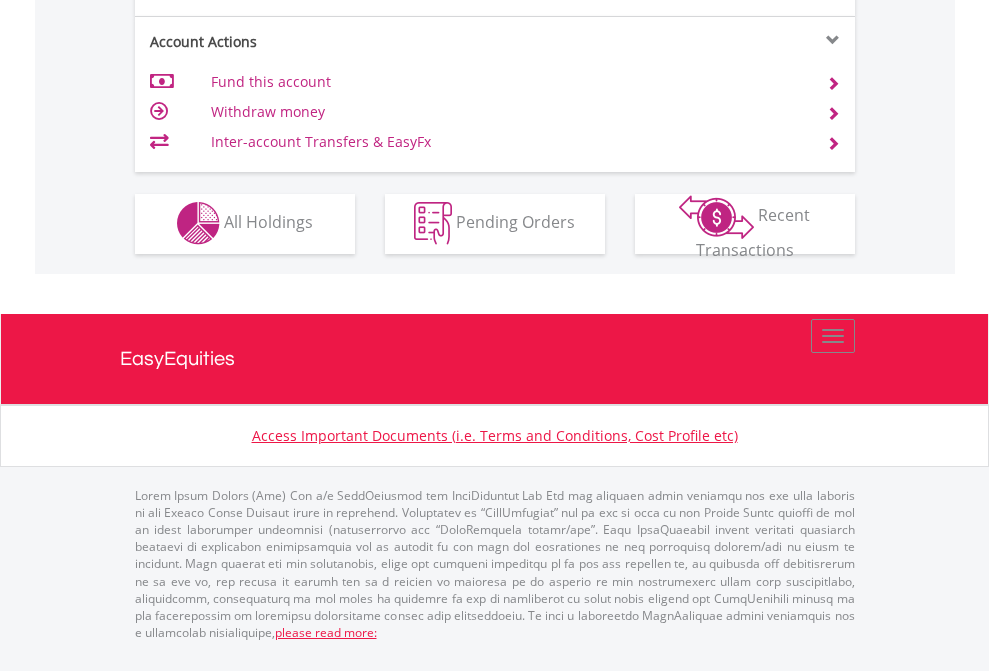 click on "All Holdings" at bounding box center [268, 222] 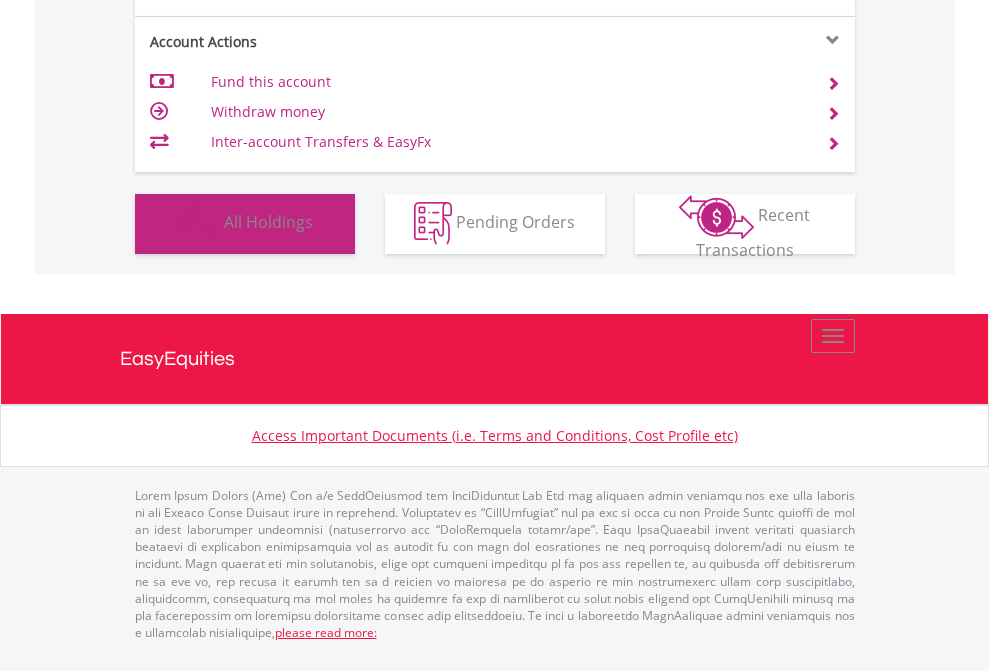 scroll, scrollTop: 999808, scrollLeft: 999687, axis: both 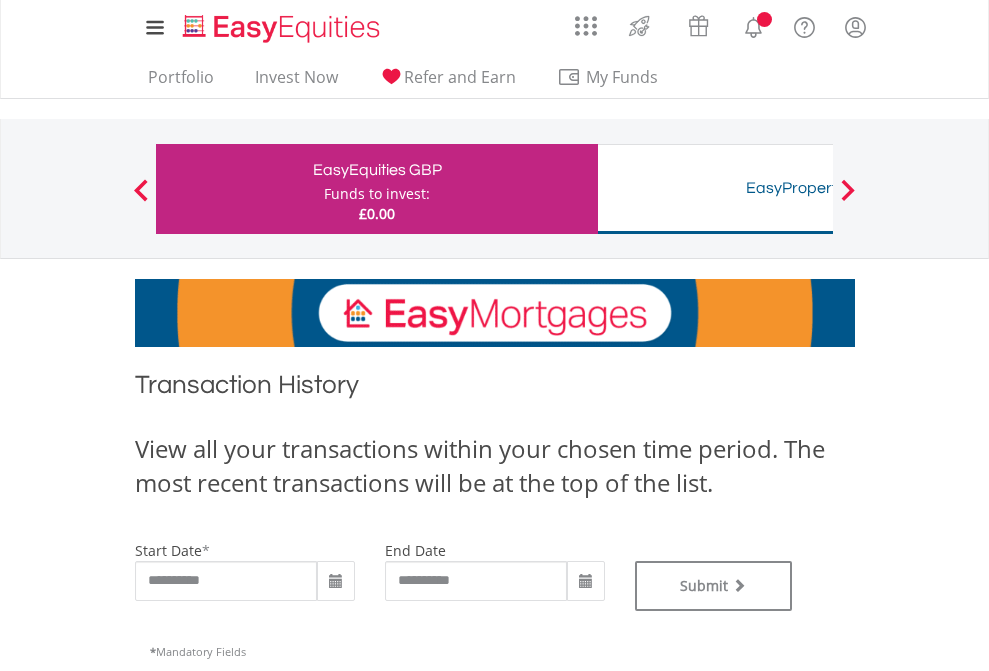 type on "**********" 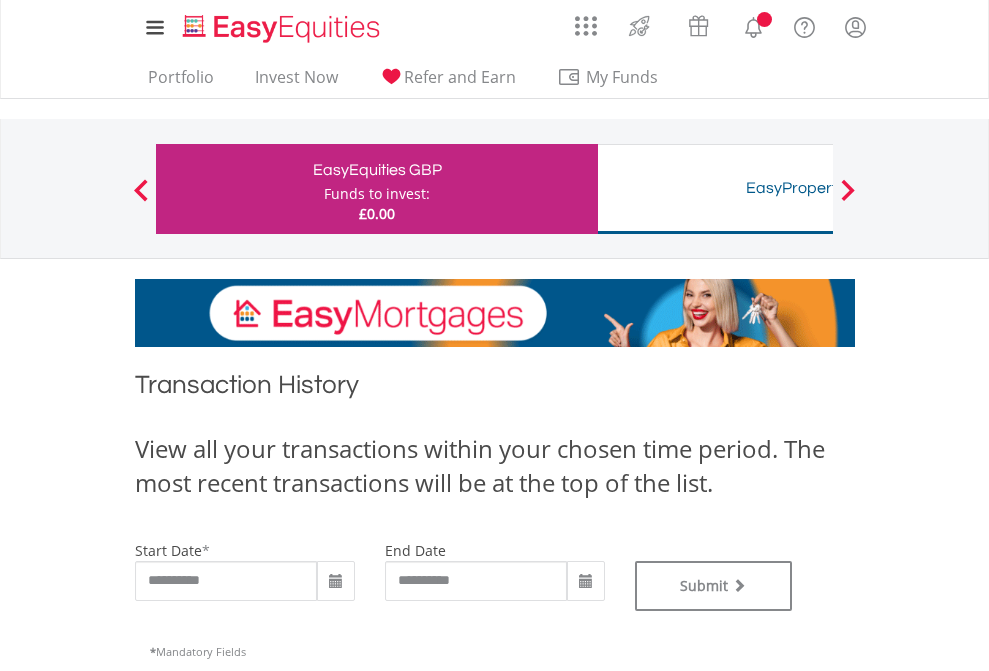 type on "**********" 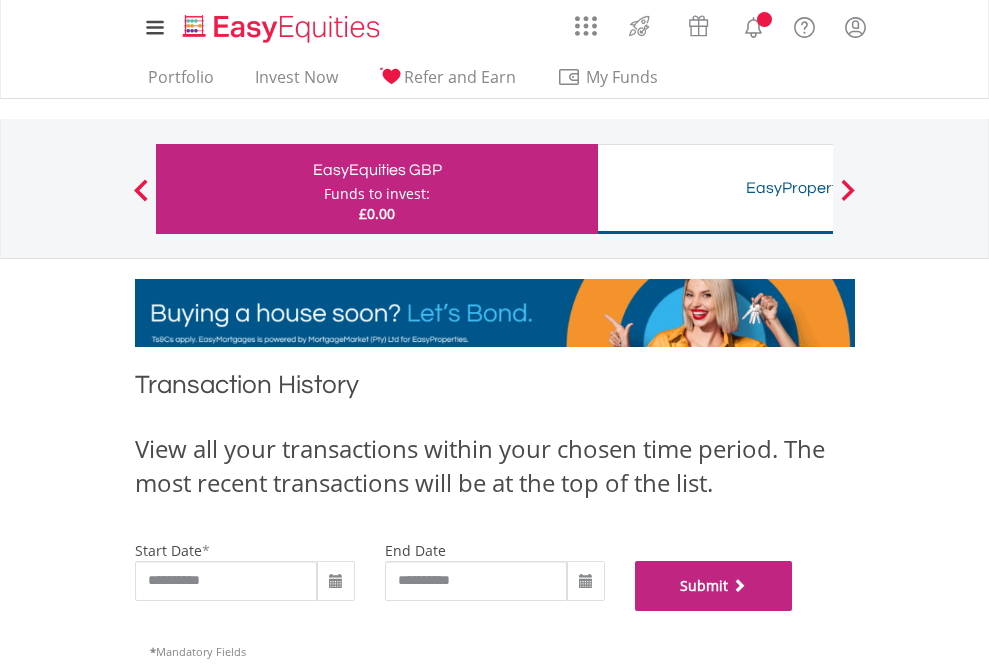 click on "Submit" at bounding box center [714, 586] 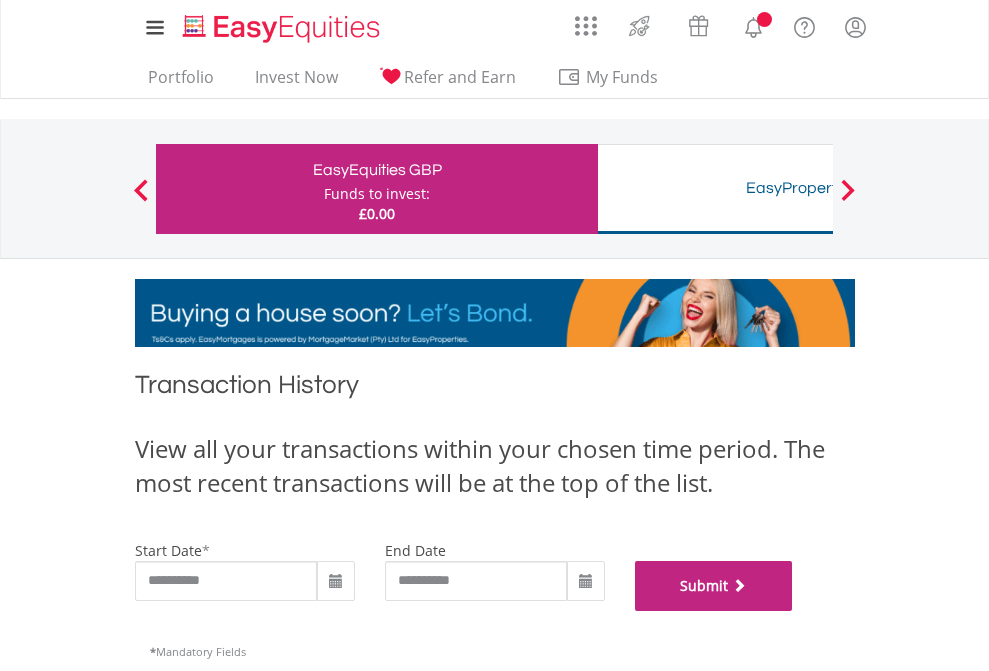 scroll, scrollTop: 811, scrollLeft: 0, axis: vertical 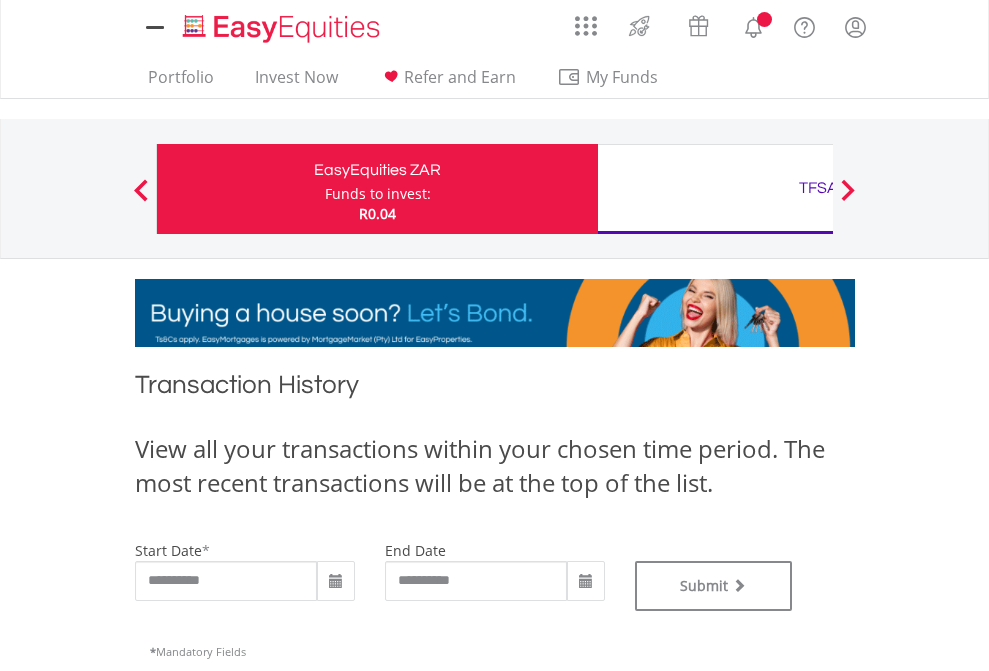 click on "TFSA" at bounding box center [818, 188] 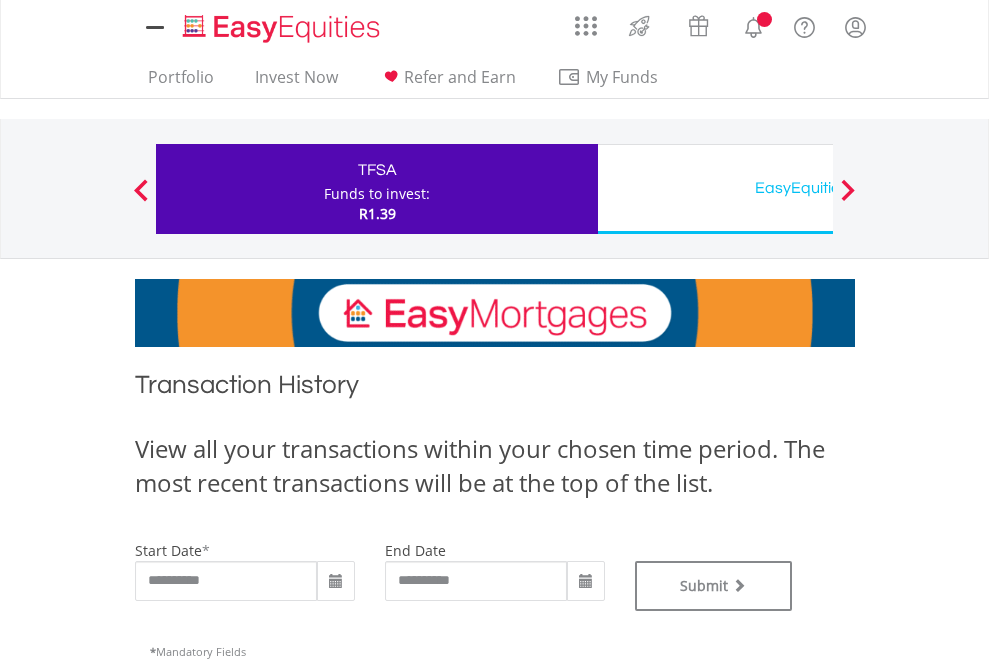 scroll, scrollTop: 0, scrollLeft: 0, axis: both 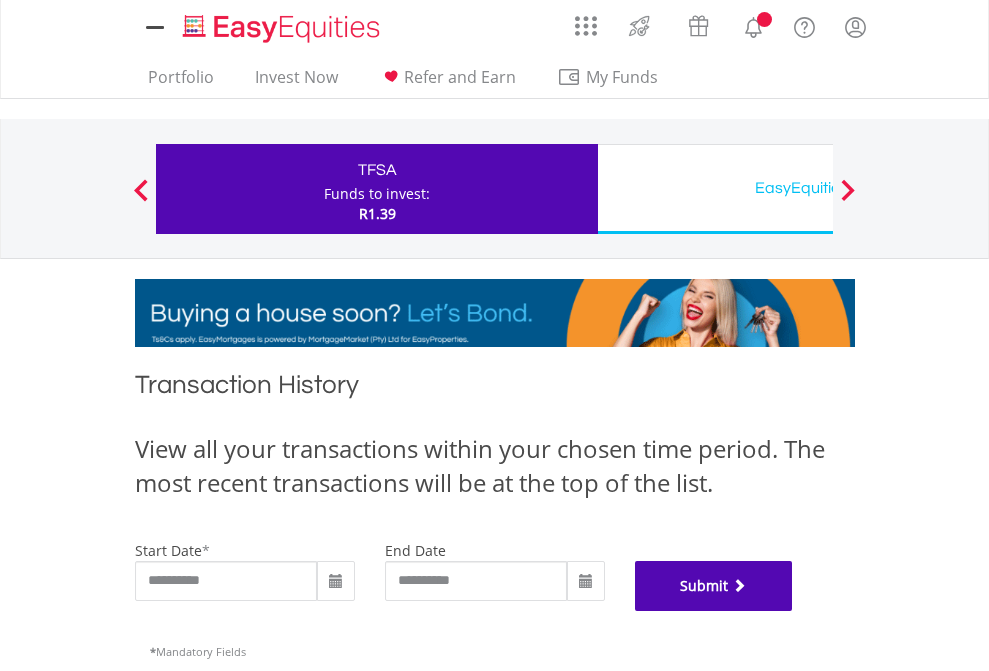 click on "Submit" at bounding box center (714, 586) 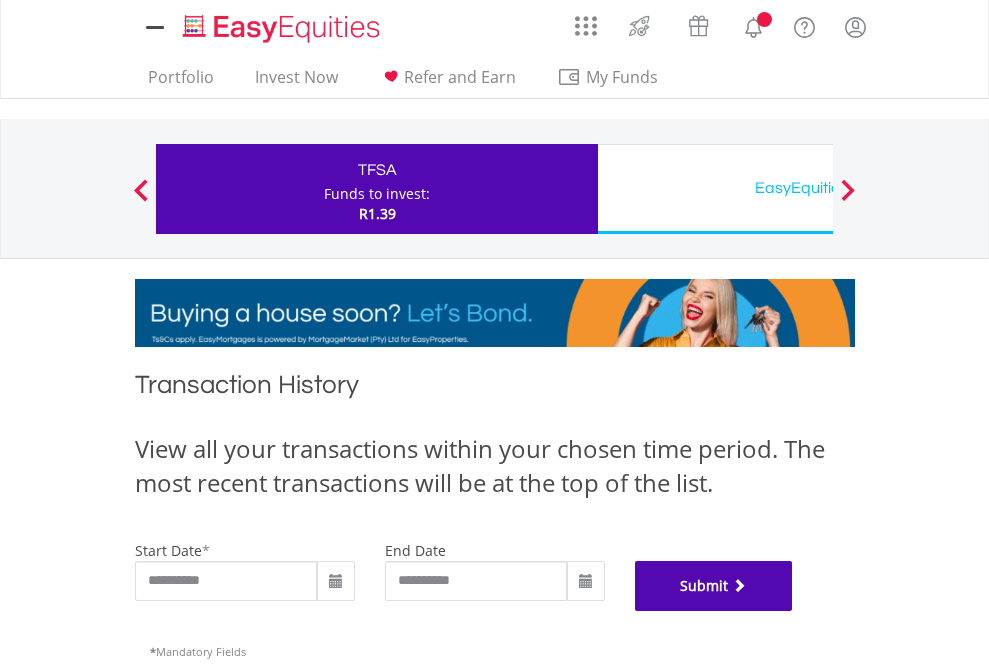 scroll, scrollTop: 811, scrollLeft: 0, axis: vertical 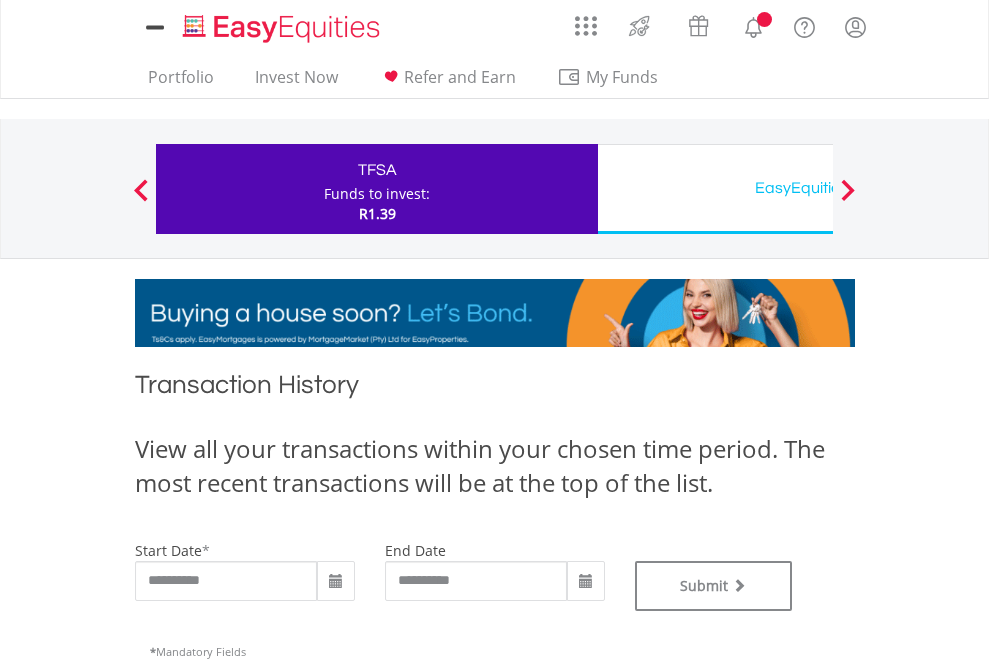 click on "EasyEquities USD" at bounding box center [818, 188] 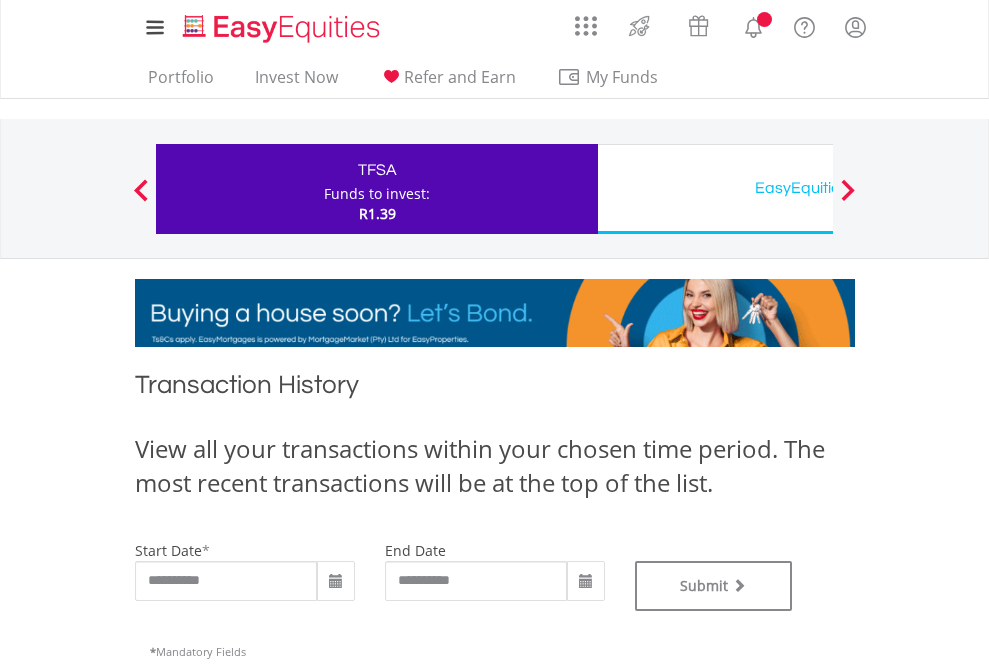 type on "**********" 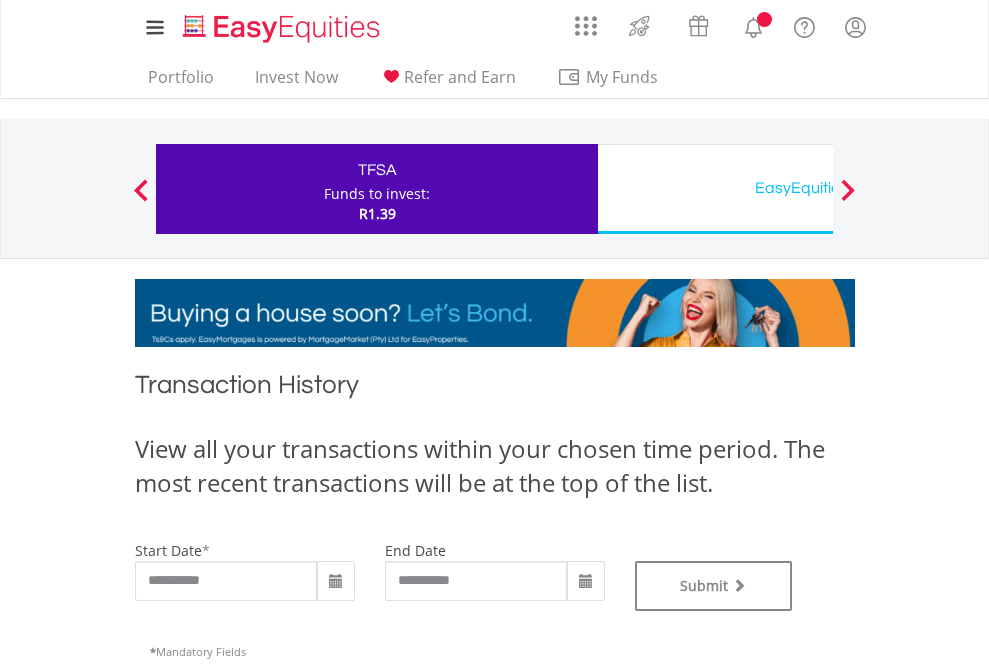 type on "**********" 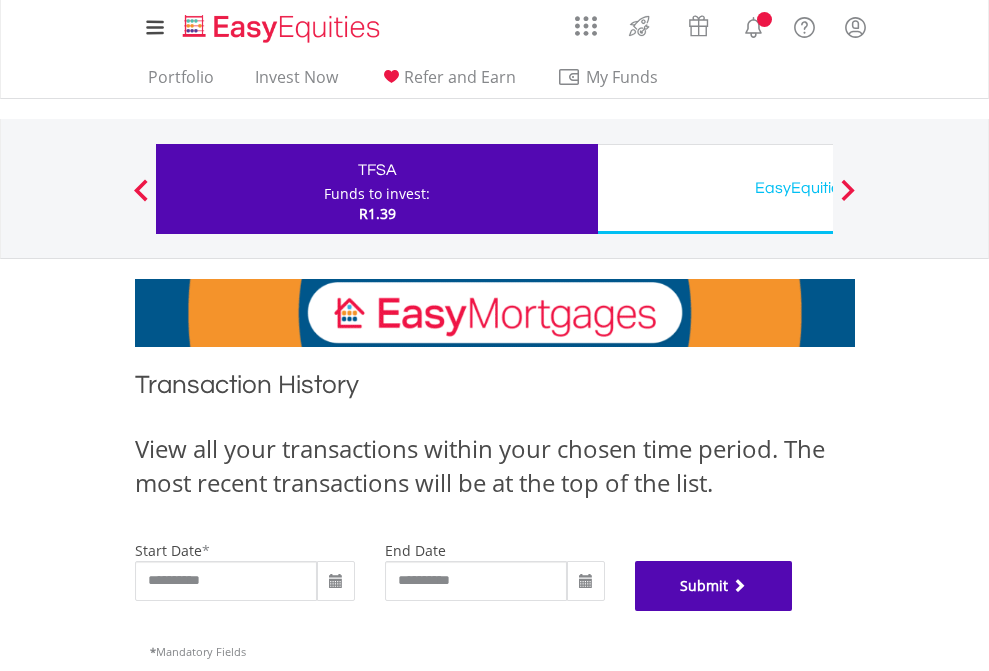 click on "Submit" at bounding box center [714, 586] 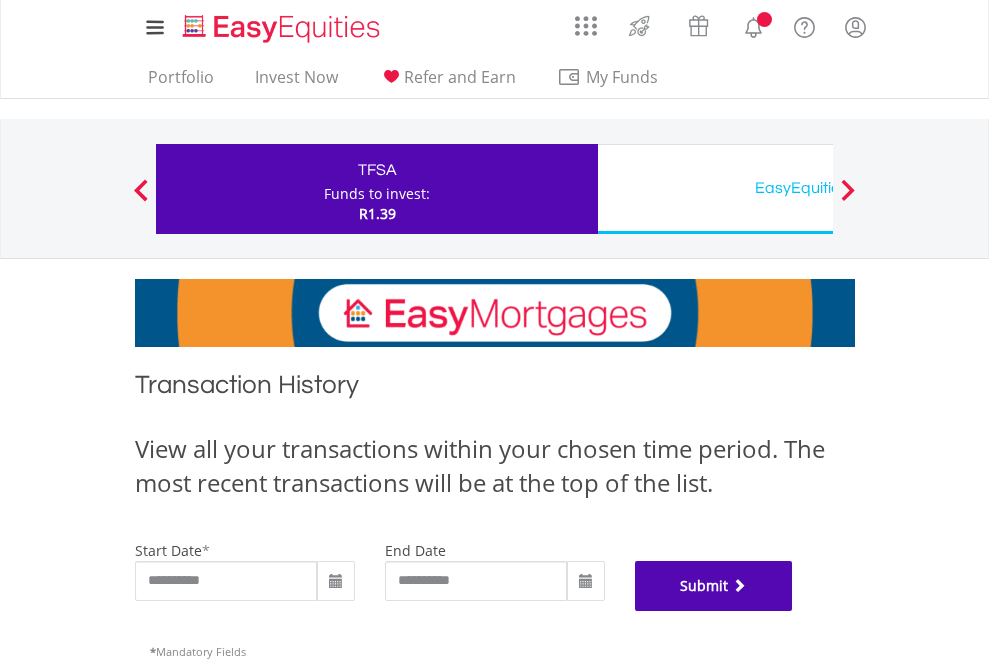 scroll, scrollTop: 811, scrollLeft: 0, axis: vertical 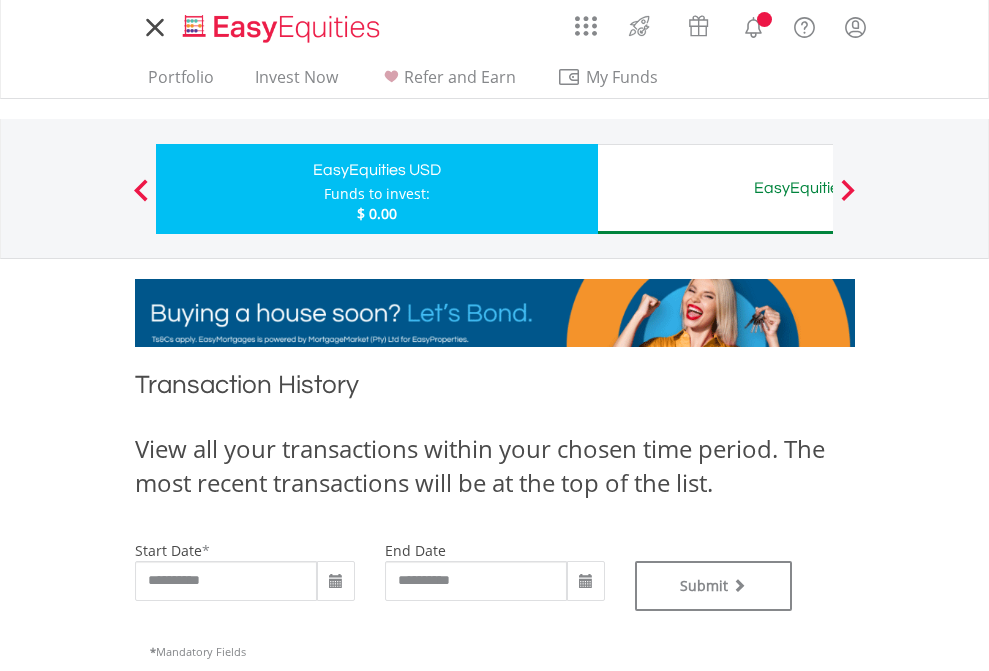 click on "EasyEquities AUD" at bounding box center [818, 188] 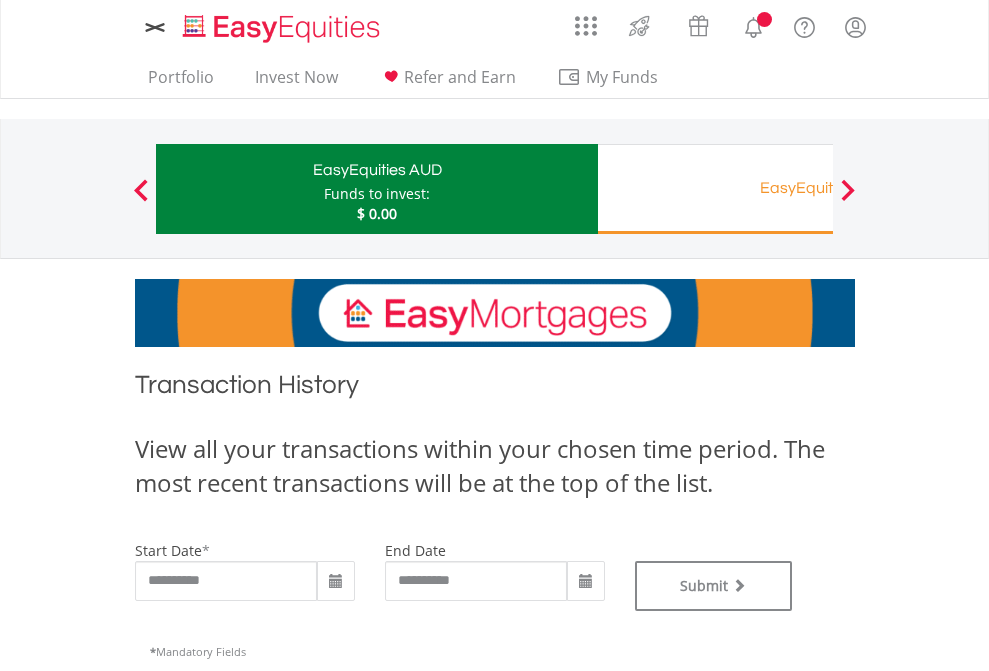 scroll, scrollTop: 0, scrollLeft: 0, axis: both 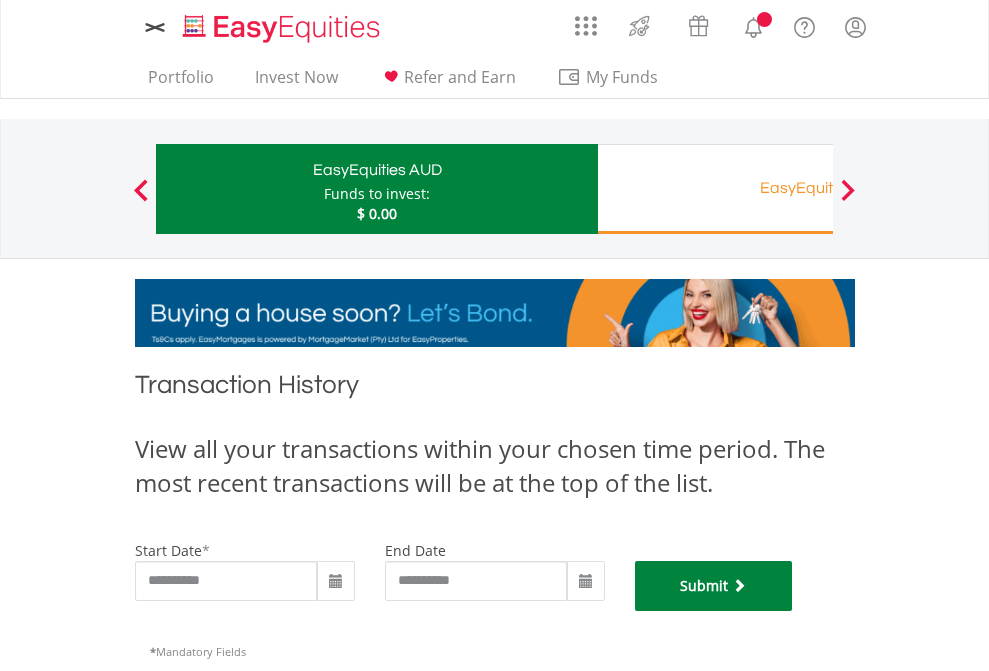 click on "Submit" at bounding box center (714, 586) 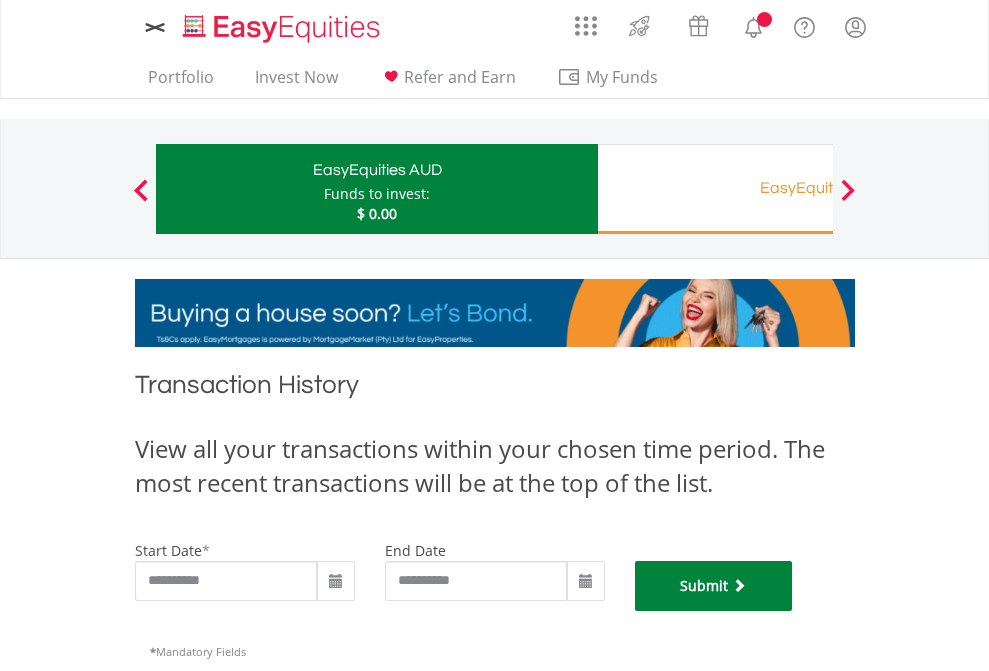 scroll, scrollTop: 811, scrollLeft: 0, axis: vertical 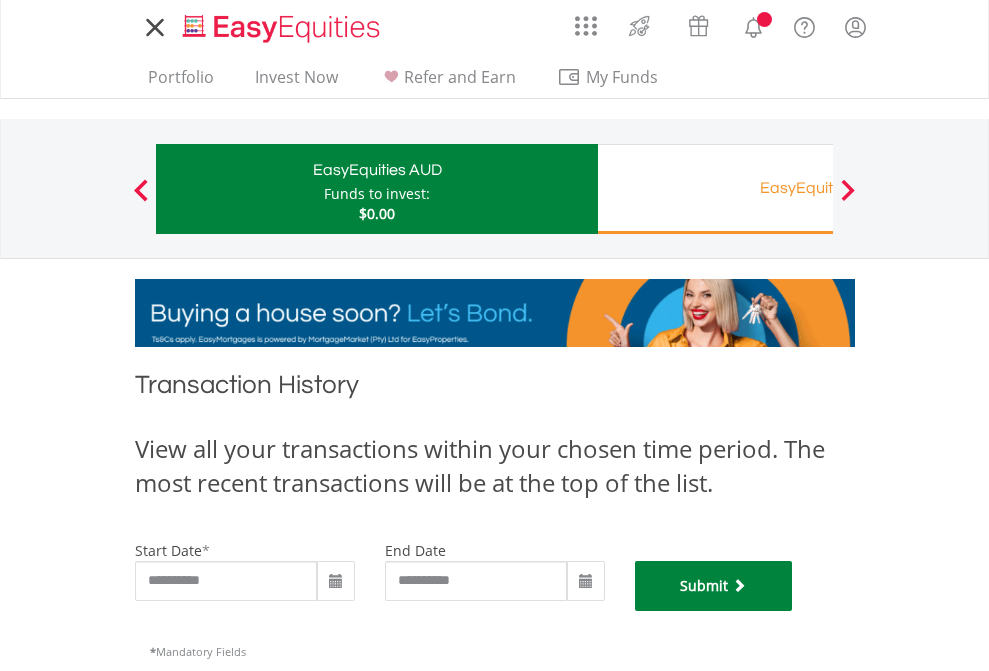 click on "Submit" at bounding box center [714, 586] 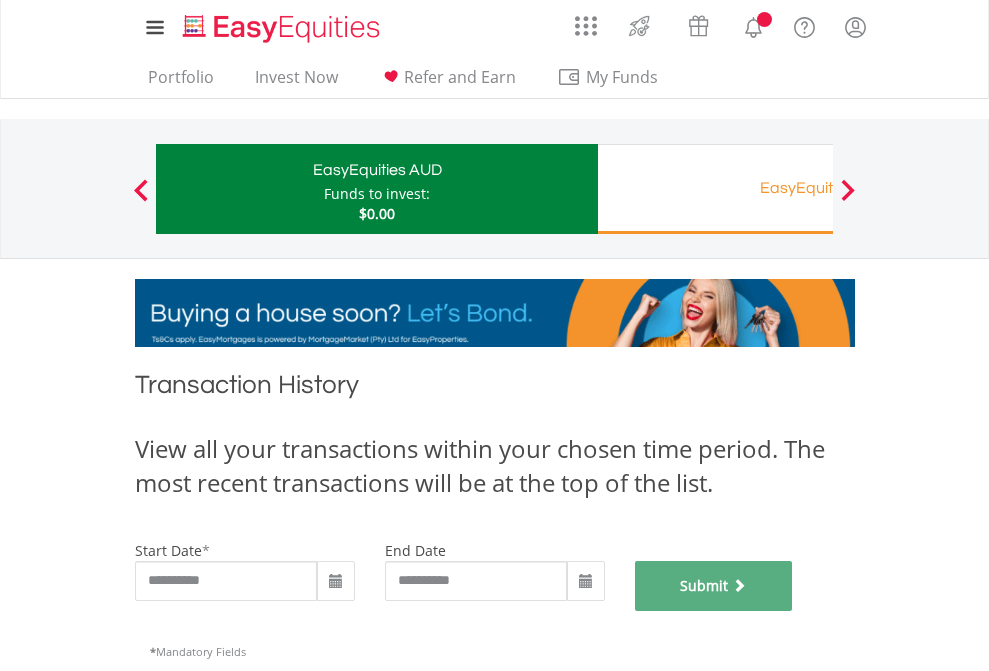 scroll, scrollTop: 811, scrollLeft: 0, axis: vertical 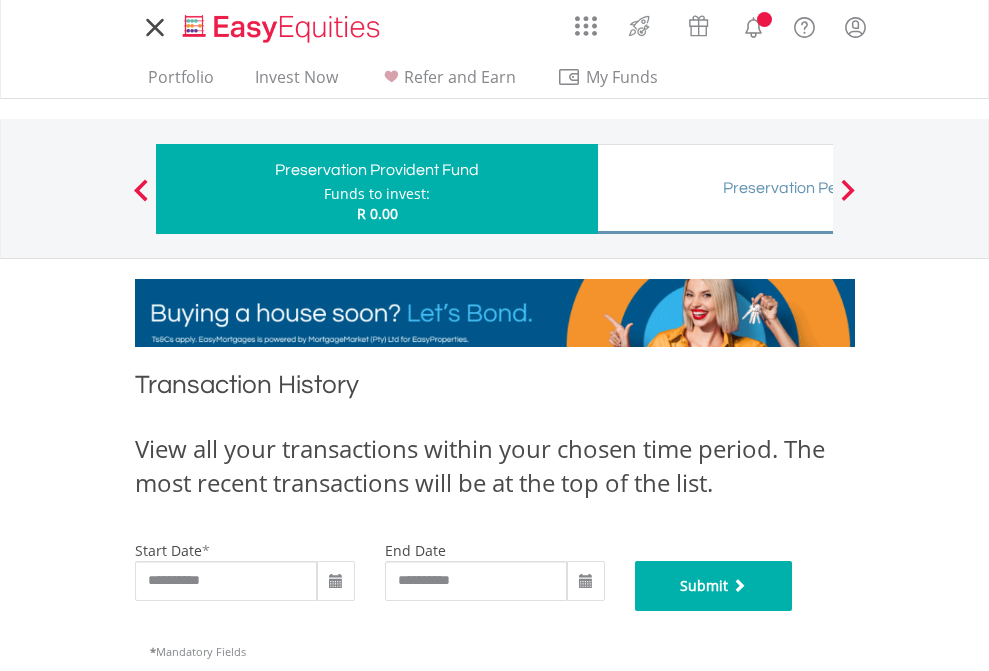 click on "Submit" at bounding box center (714, 586) 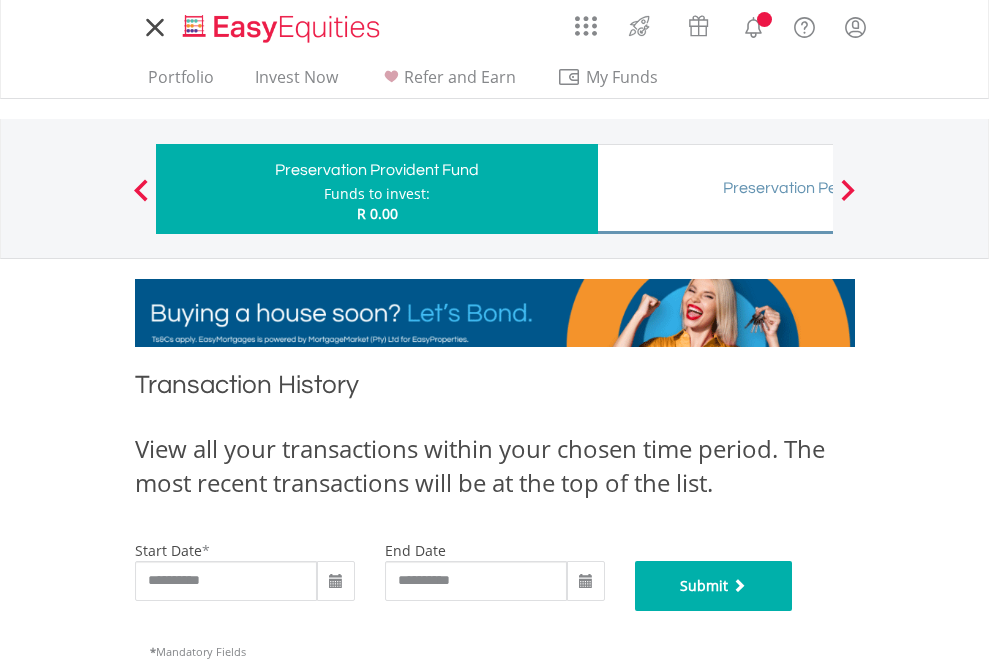 scroll, scrollTop: 811, scrollLeft: 0, axis: vertical 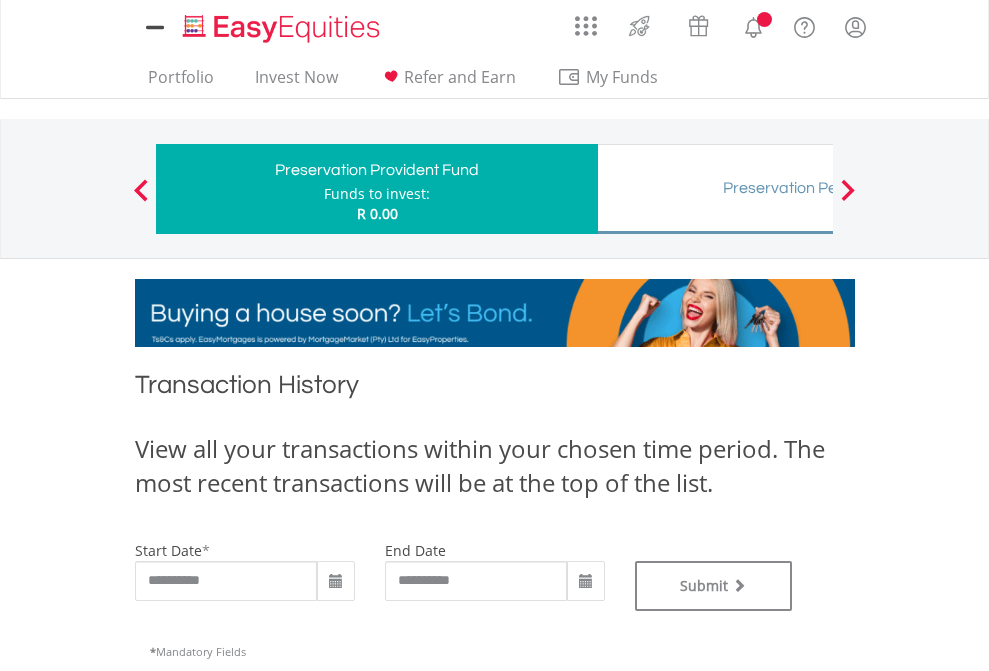 click on "Preservation Pension Fund" at bounding box center (818, 188) 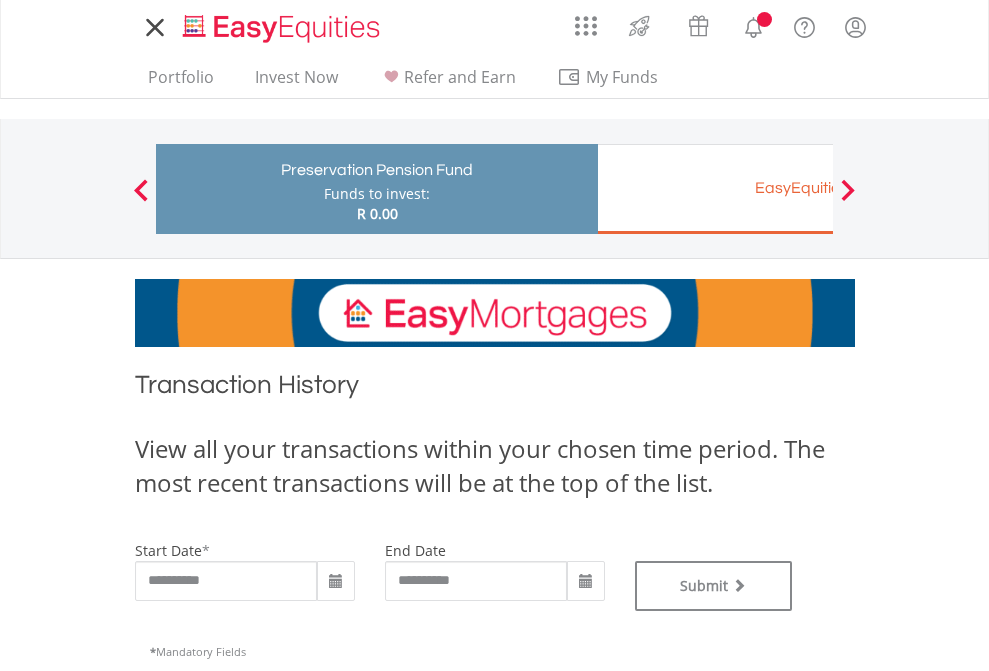 scroll, scrollTop: 0, scrollLeft: 0, axis: both 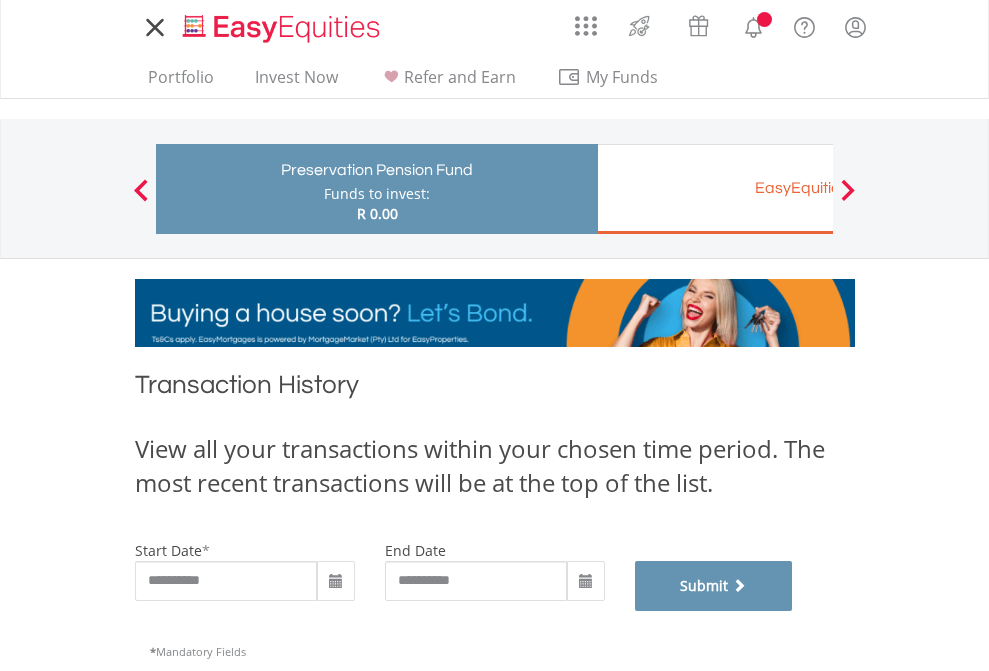 click on "Submit" at bounding box center [714, 586] 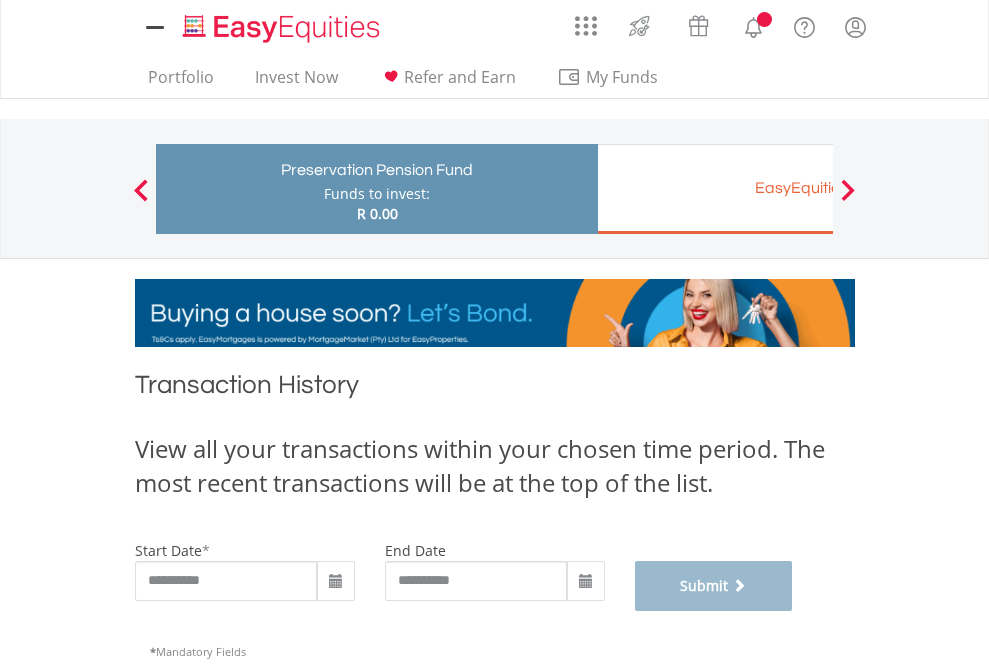 scroll, scrollTop: 811, scrollLeft: 0, axis: vertical 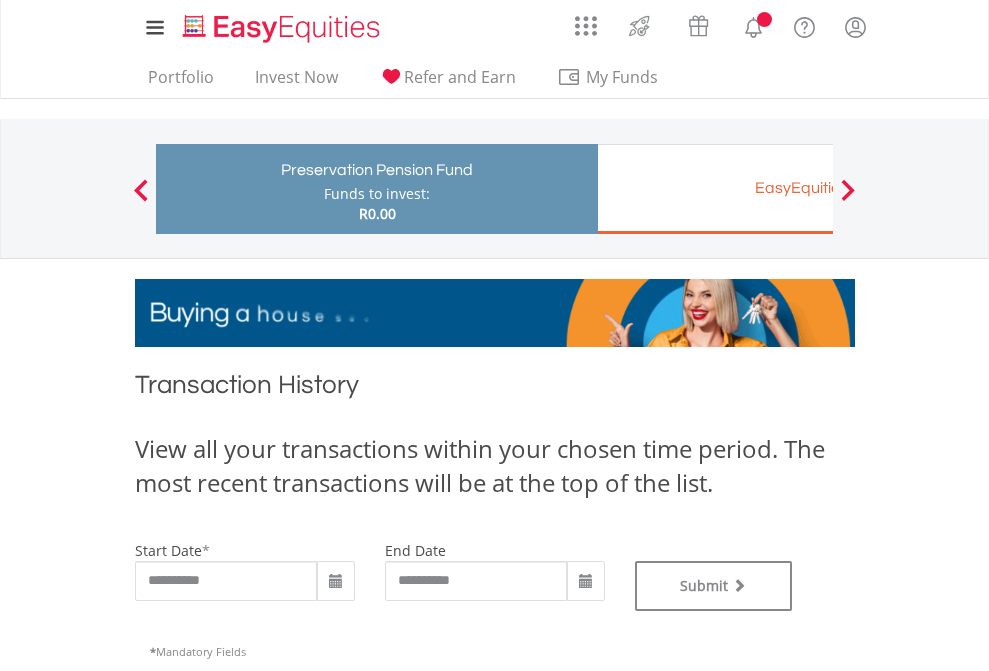click on "EasyEquities EUR" at bounding box center [818, 188] 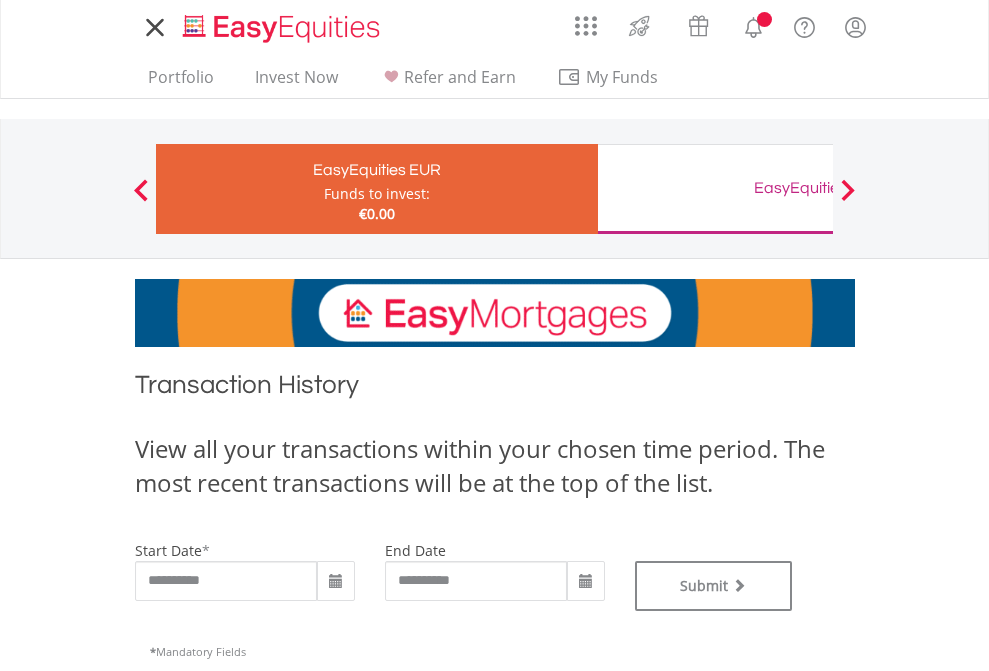 scroll, scrollTop: 0, scrollLeft: 0, axis: both 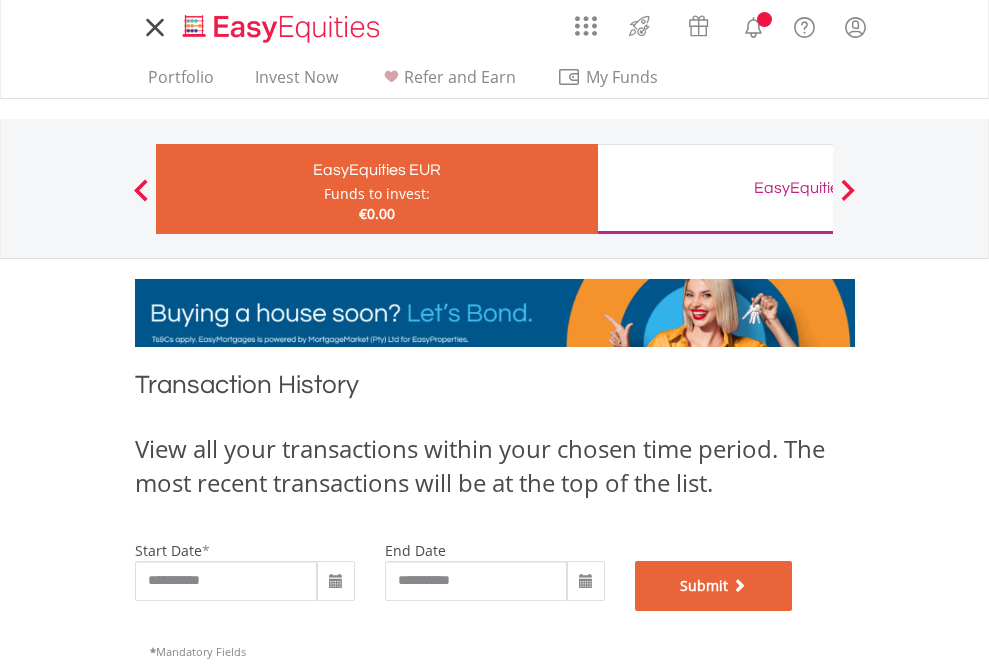 click on "Submit" at bounding box center [714, 586] 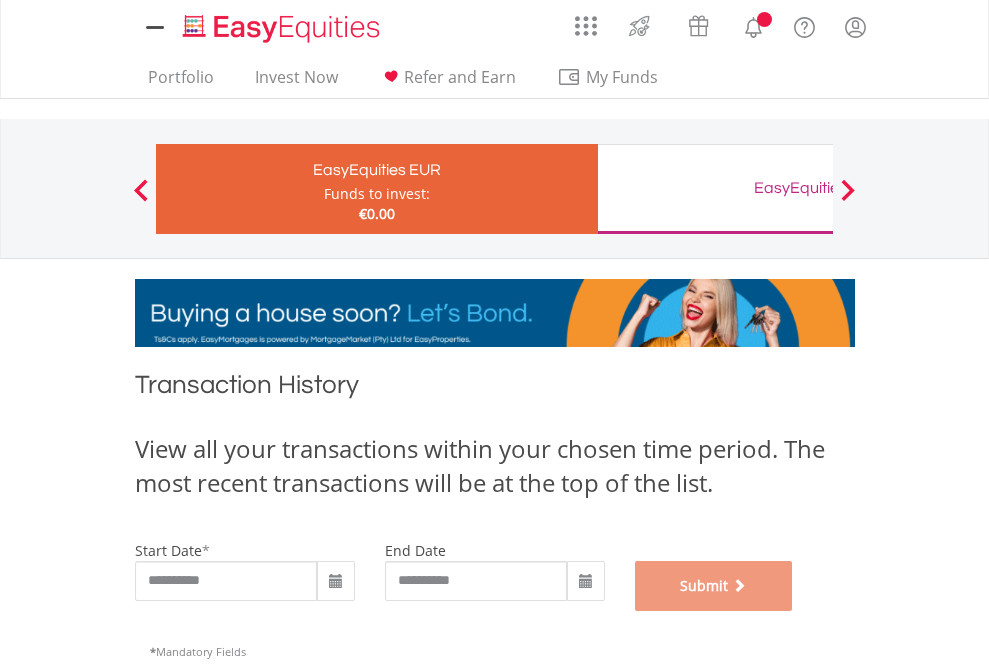 scroll, scrollTop: 811, scrollLeft: 0, axis: vertical 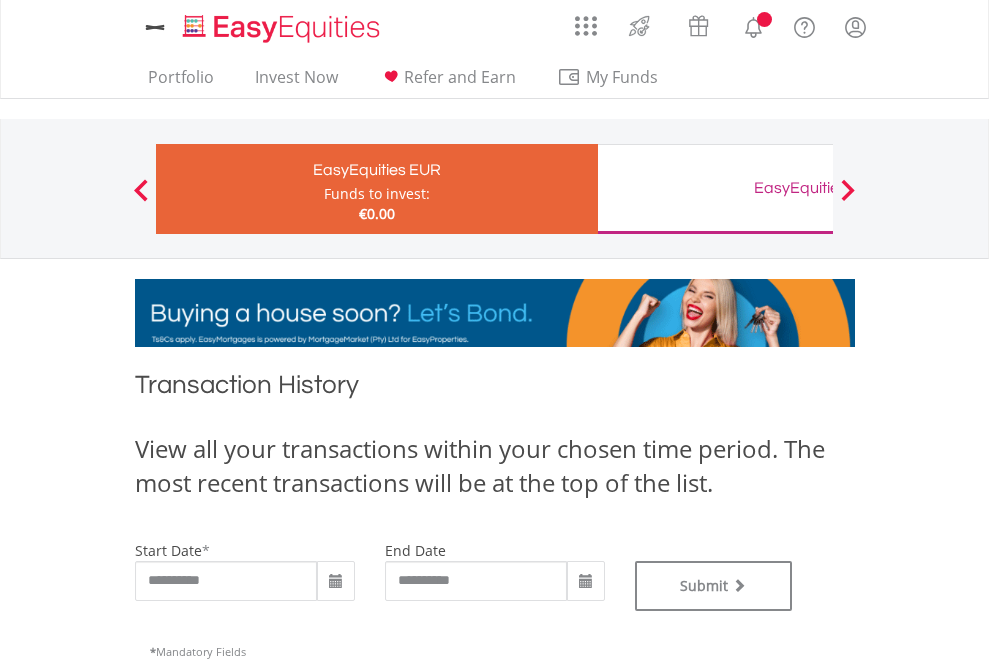 click on "EasyEquities GBP" at bounding box center [818, 188] 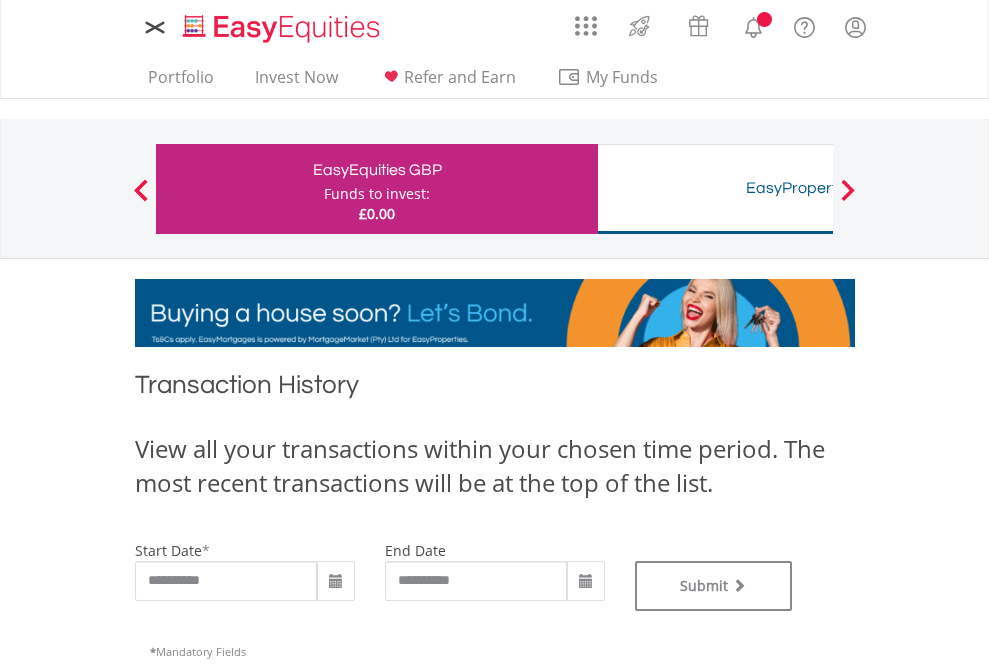 scroll, scrollTop: 0, scrollLeft: 0, axis: both 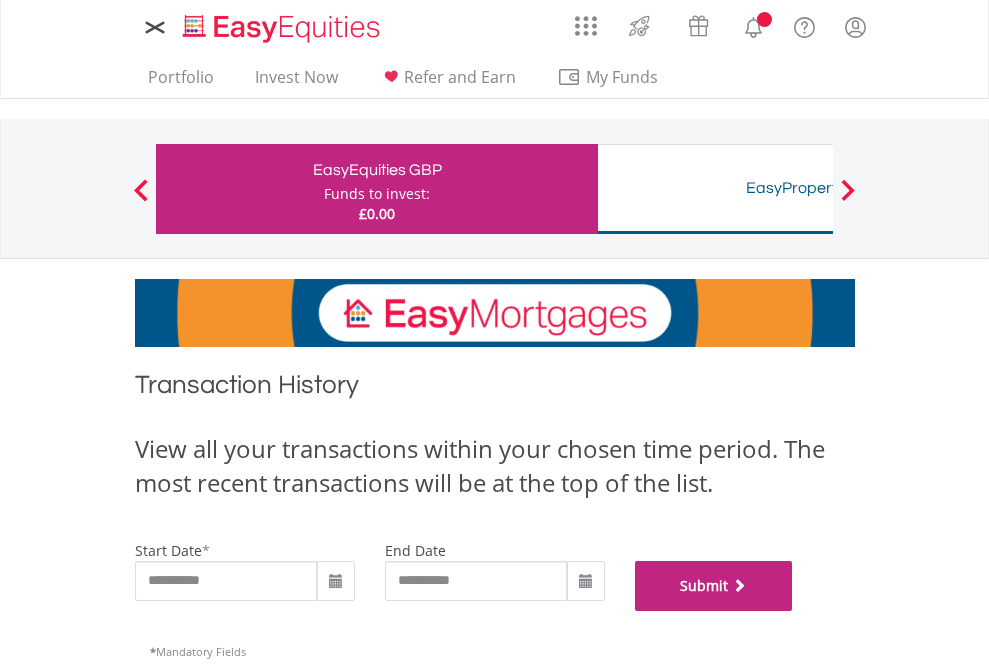 click on "Submit" at bounding box center [714, 586] 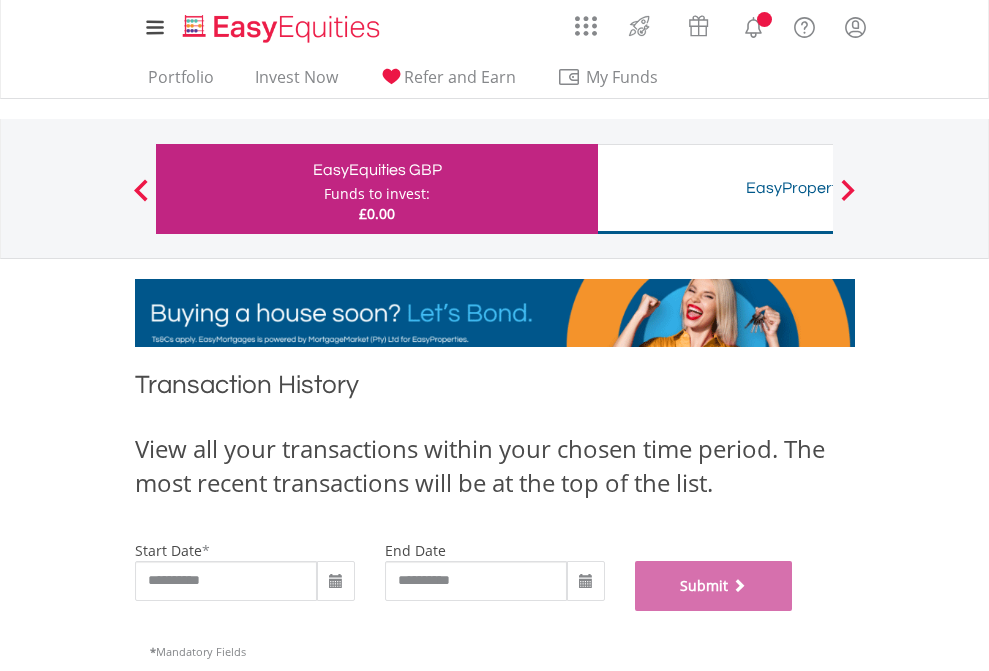 scroll, scrollTop: 811, scrollLeft: 0, axis: vertical 